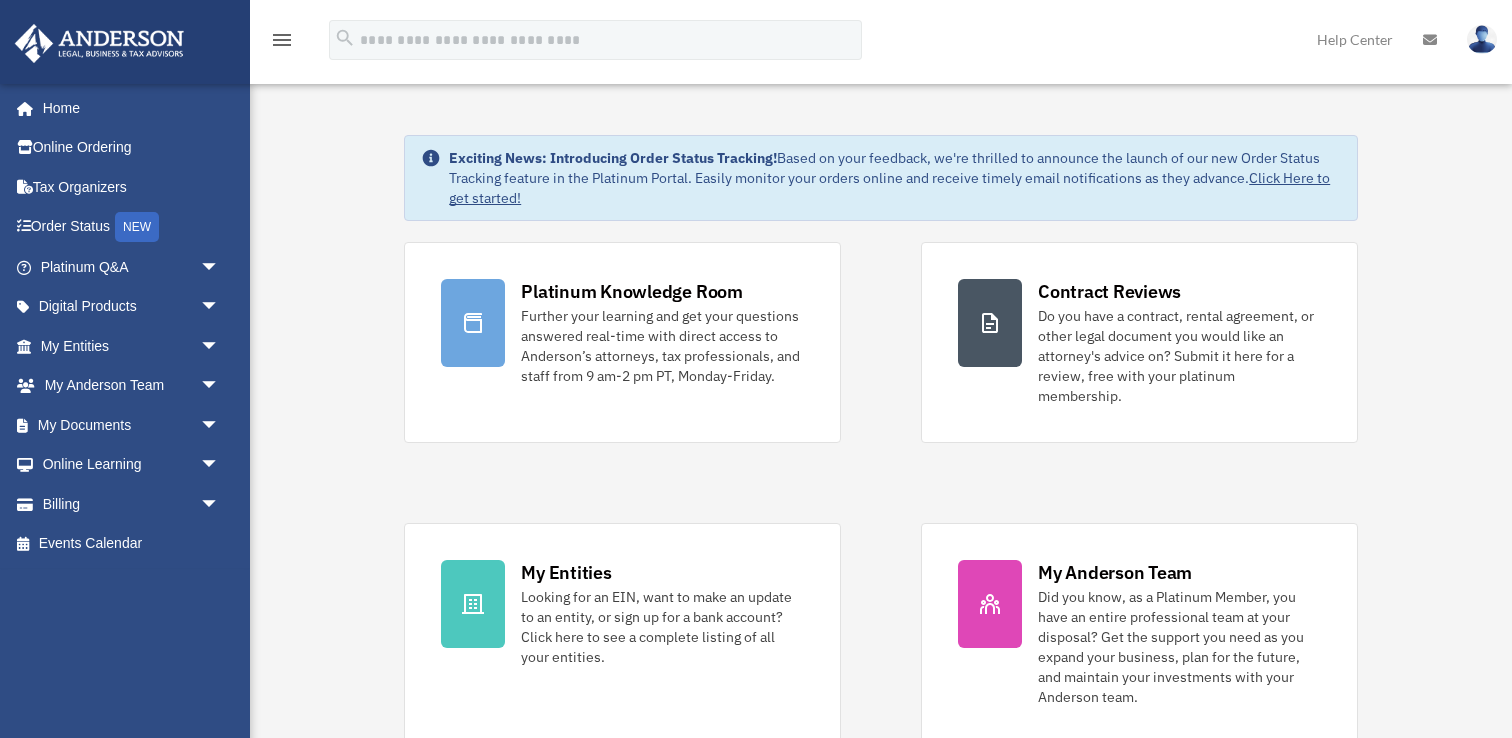 scroll, scrollTop: 0, scrollLeft: 0, axis: both 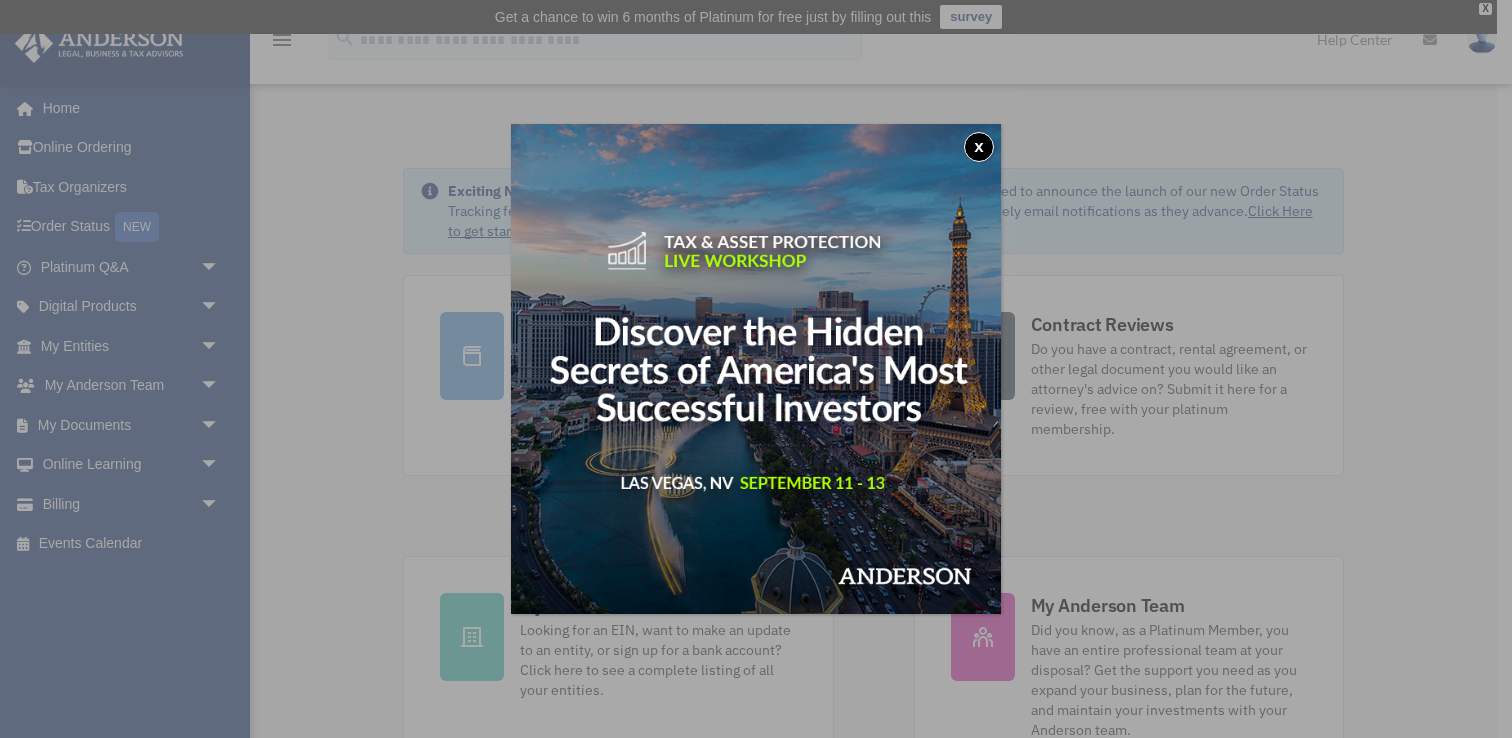 click on "x" at bounding box center (979, 147) 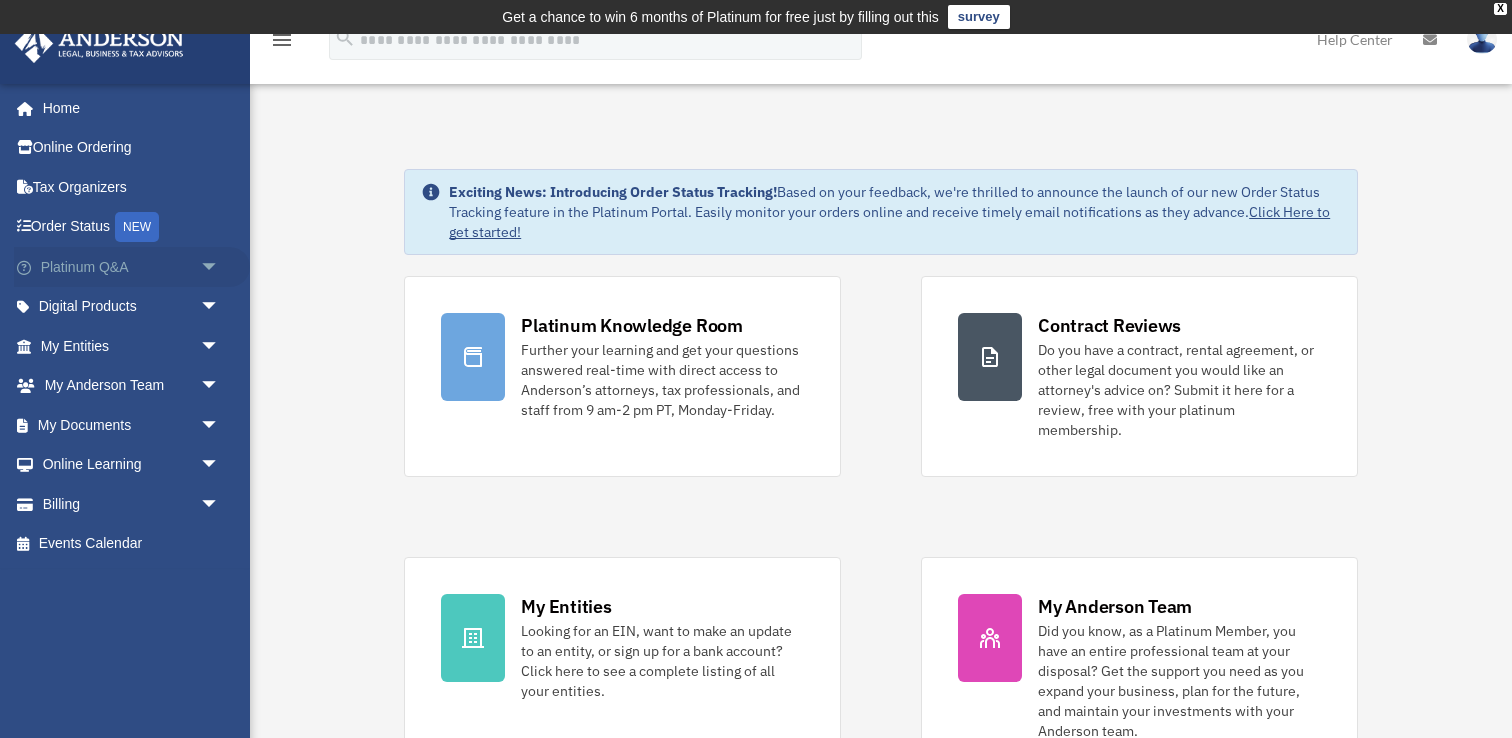 click on "arrow_drop_down" at bounding box center (220, 267) 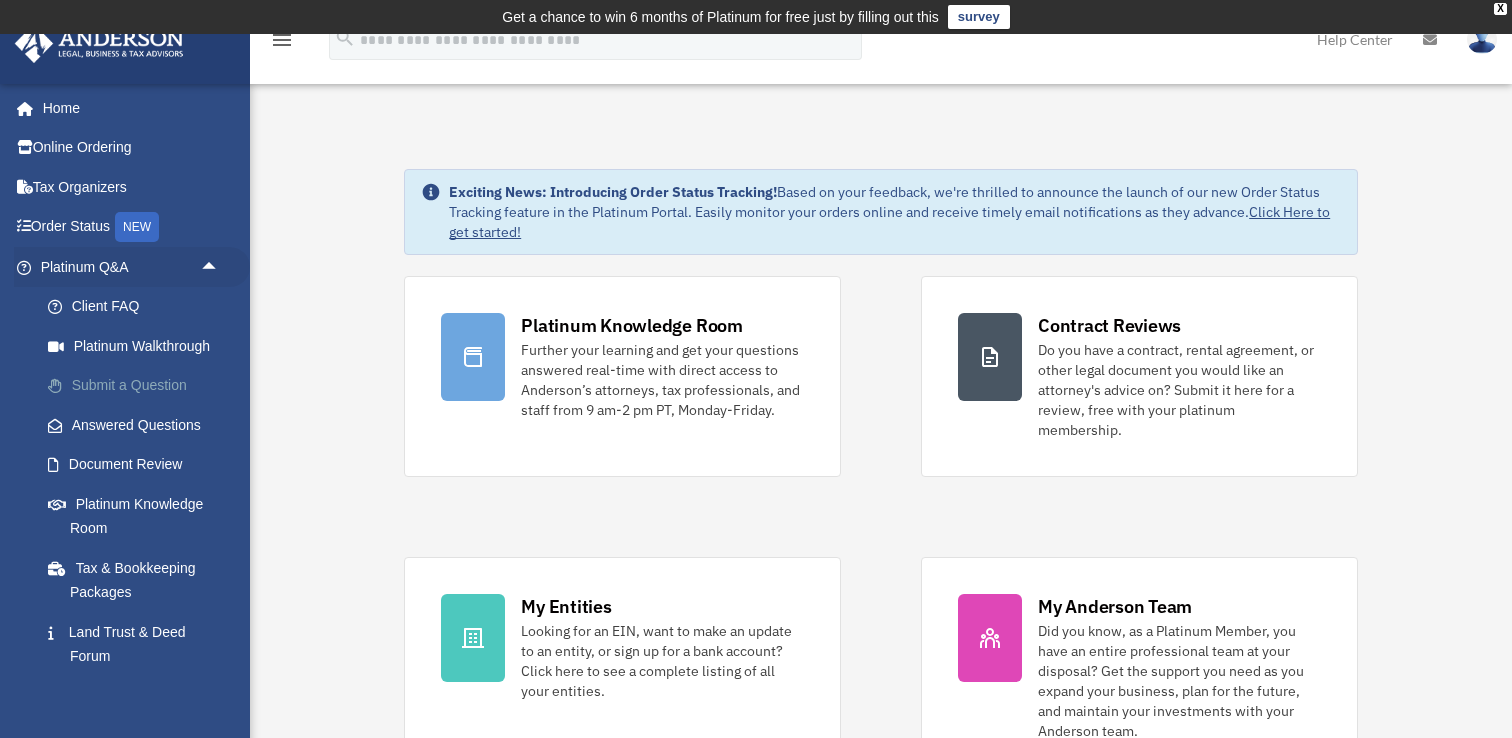 click on "Submit a Question" at bounding box center (139, 386) 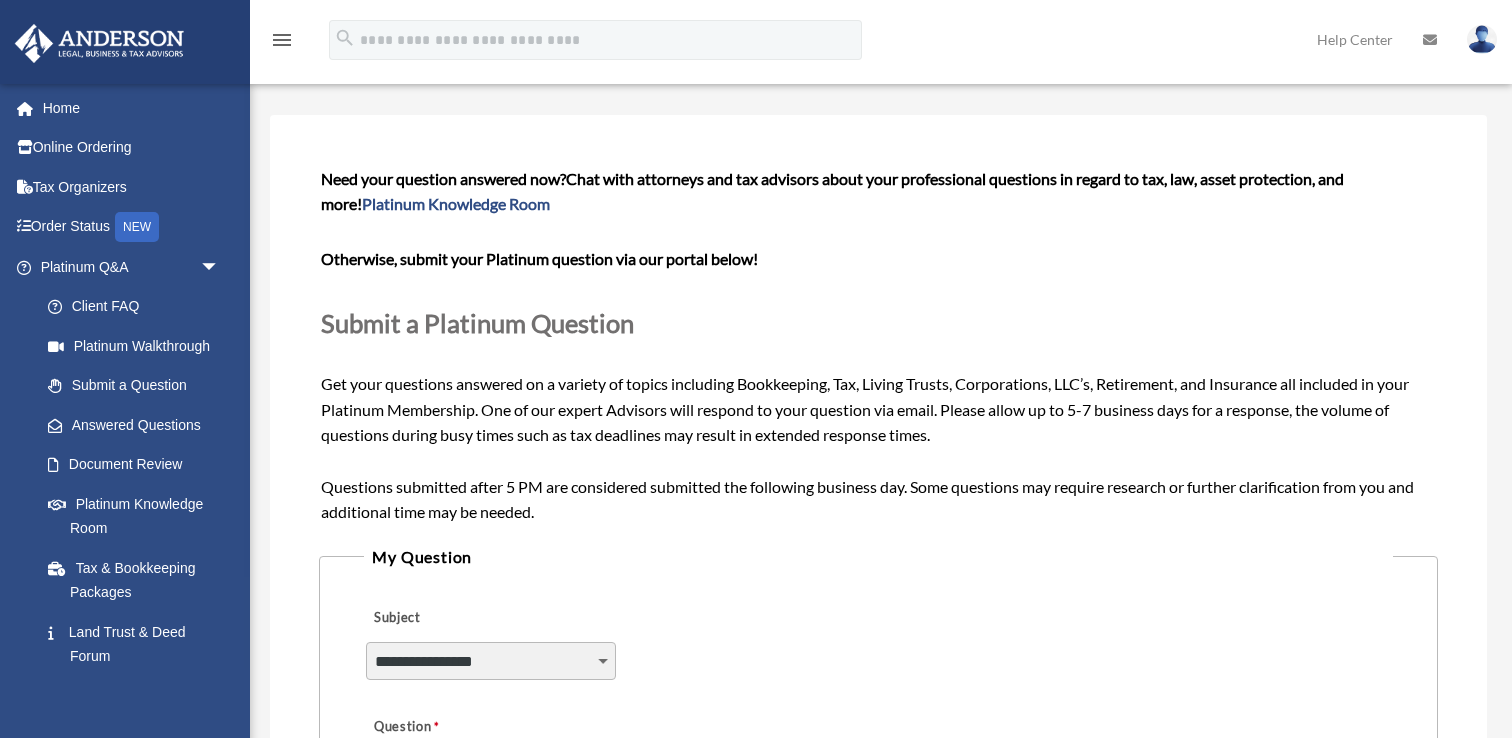 scroll, scrollTop: 155, scrollLeft: 0, axis: vertical 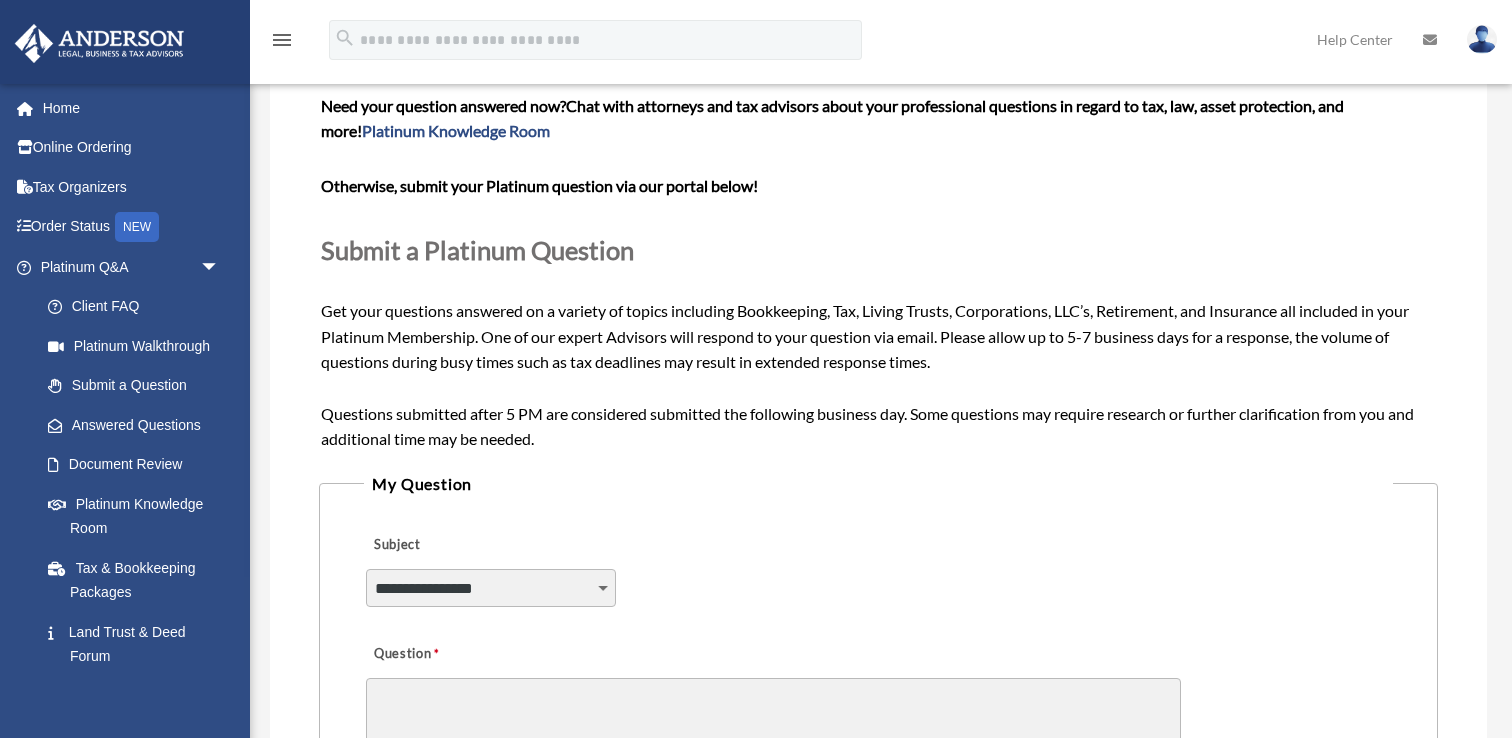 click on "**********" at bounding box center (491, 588) 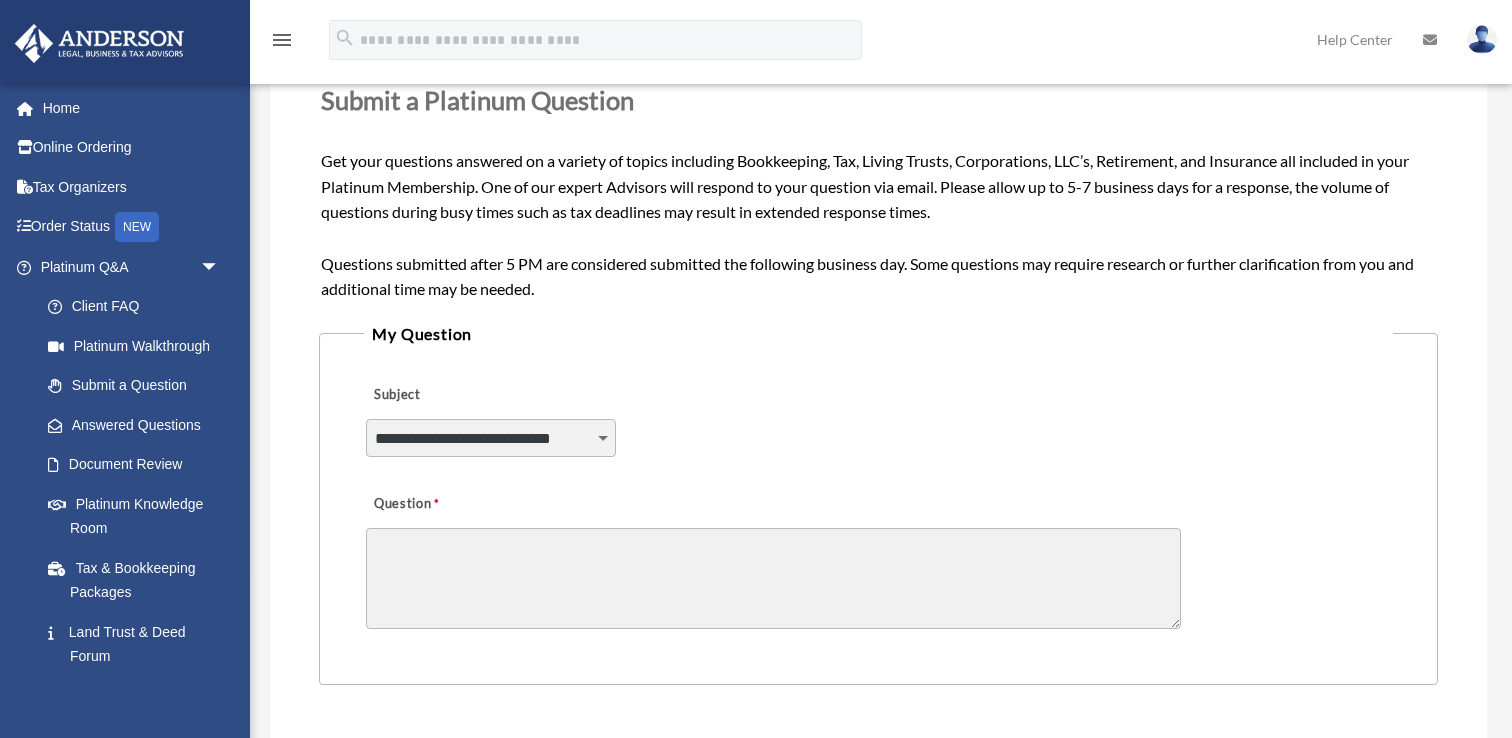 scroll, scrollTop: 446, scrollLeft: 0, axis: vertical 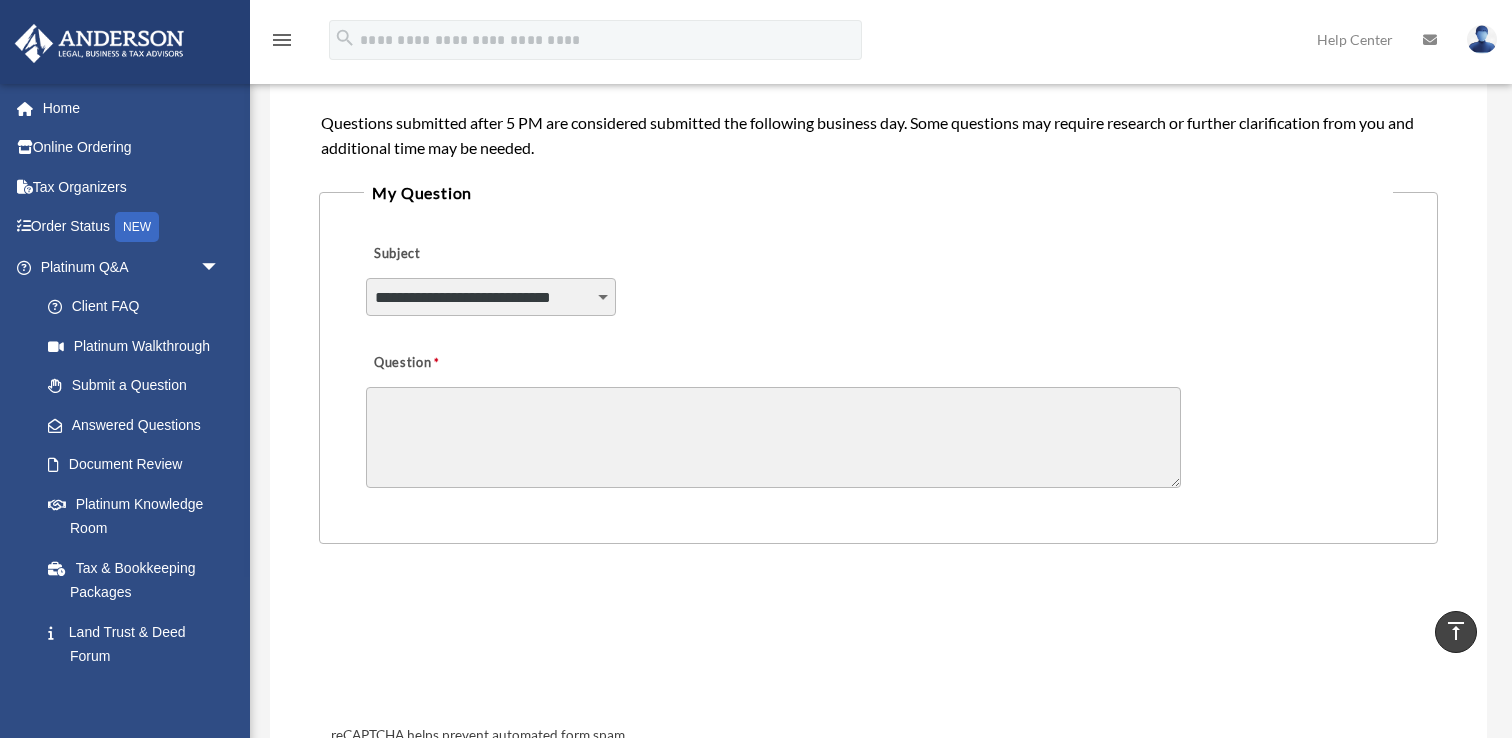 click on "**********" at bounding box center [491, 297] 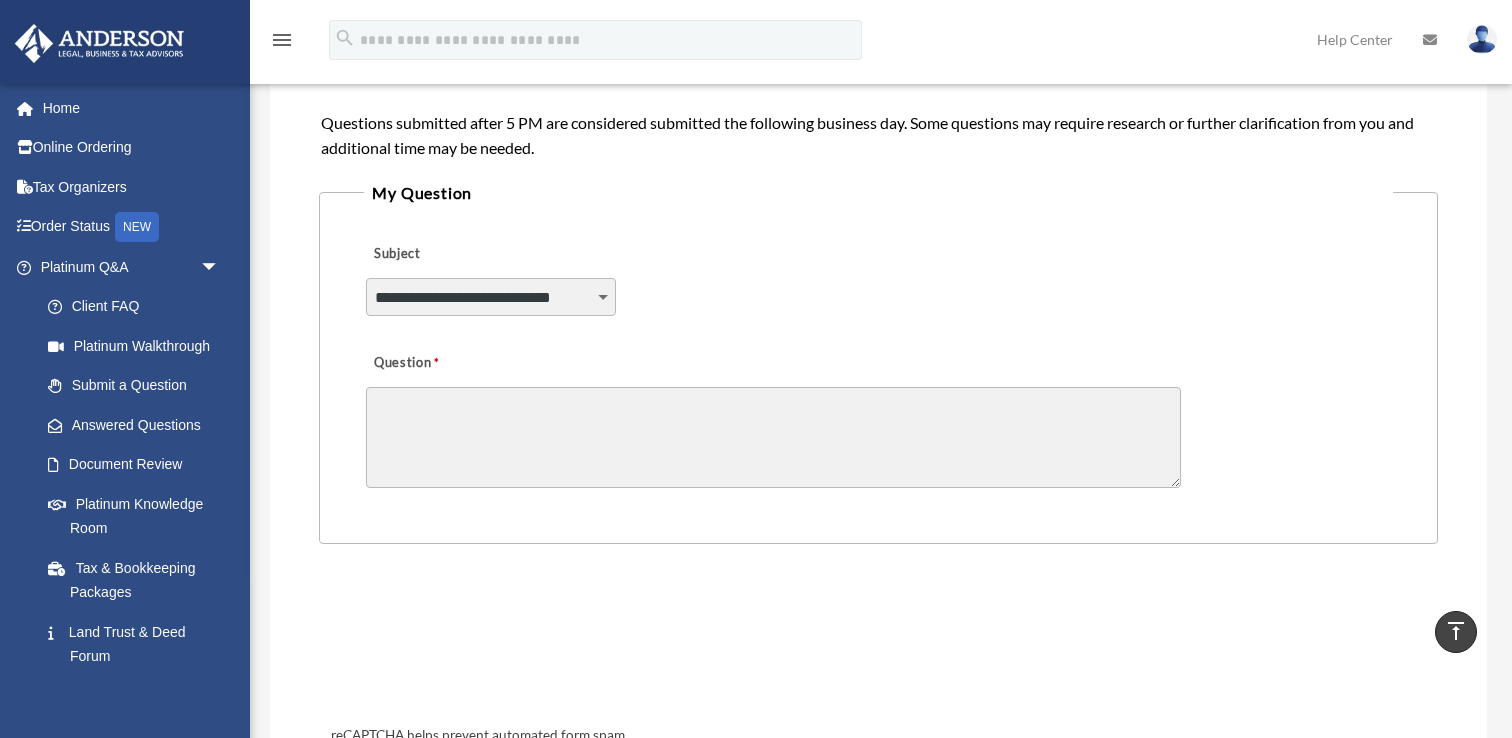 click on "Question" at bounding box center (773, 437) 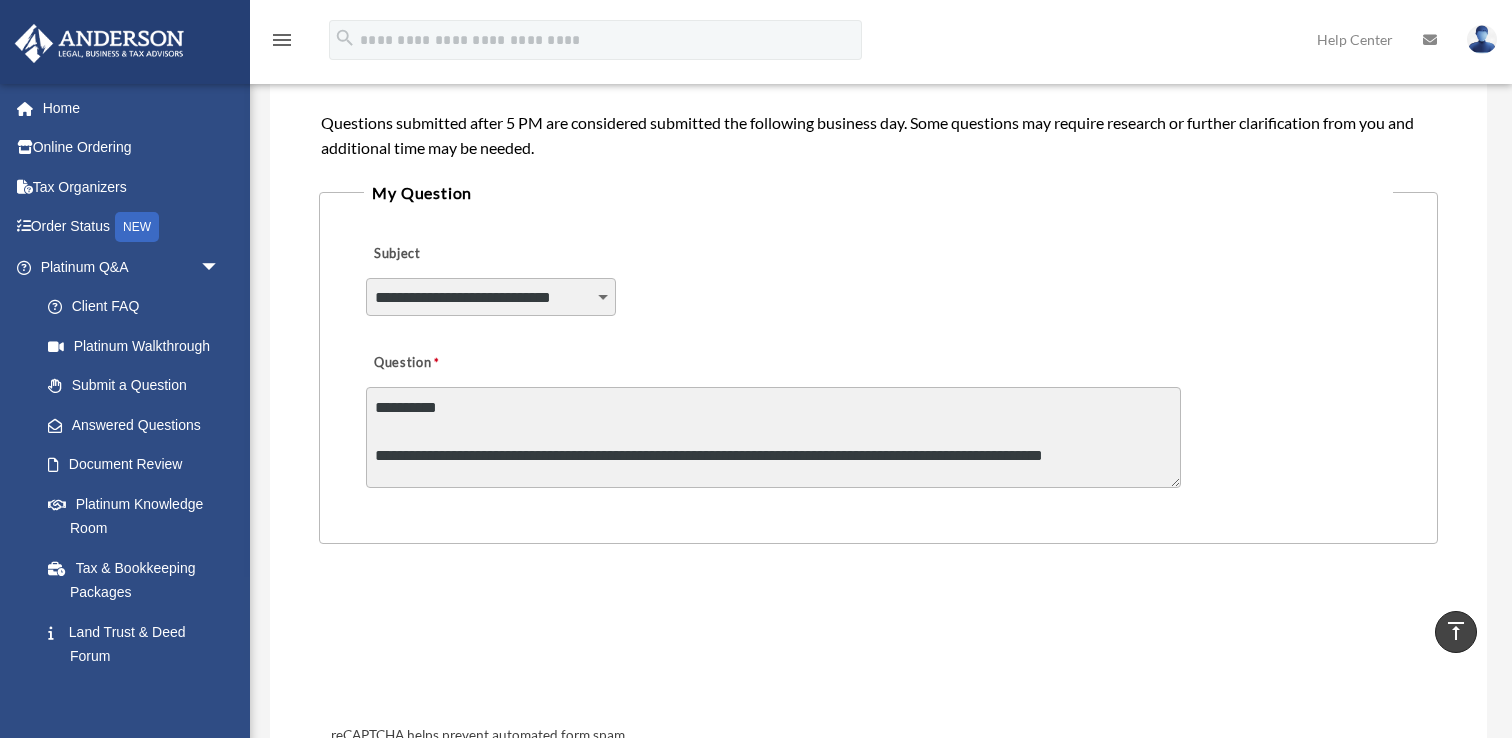 scroll, scrollTop: 3, scrollLeft: 0, axis: vertical 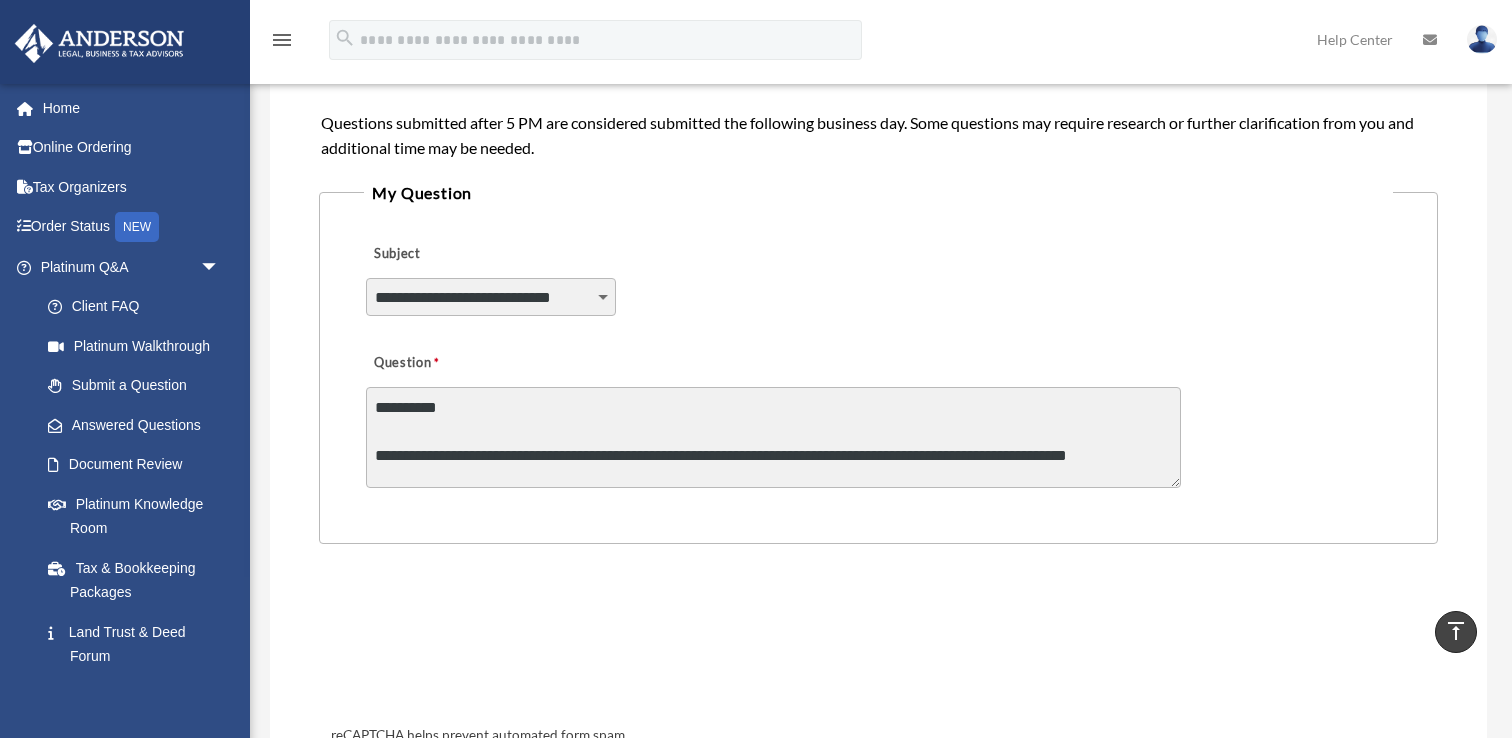 drag, startPoint x: 1178, startPoint y: 483, endPoint x: 1181, endPoint y: 592, distance: 109.041275 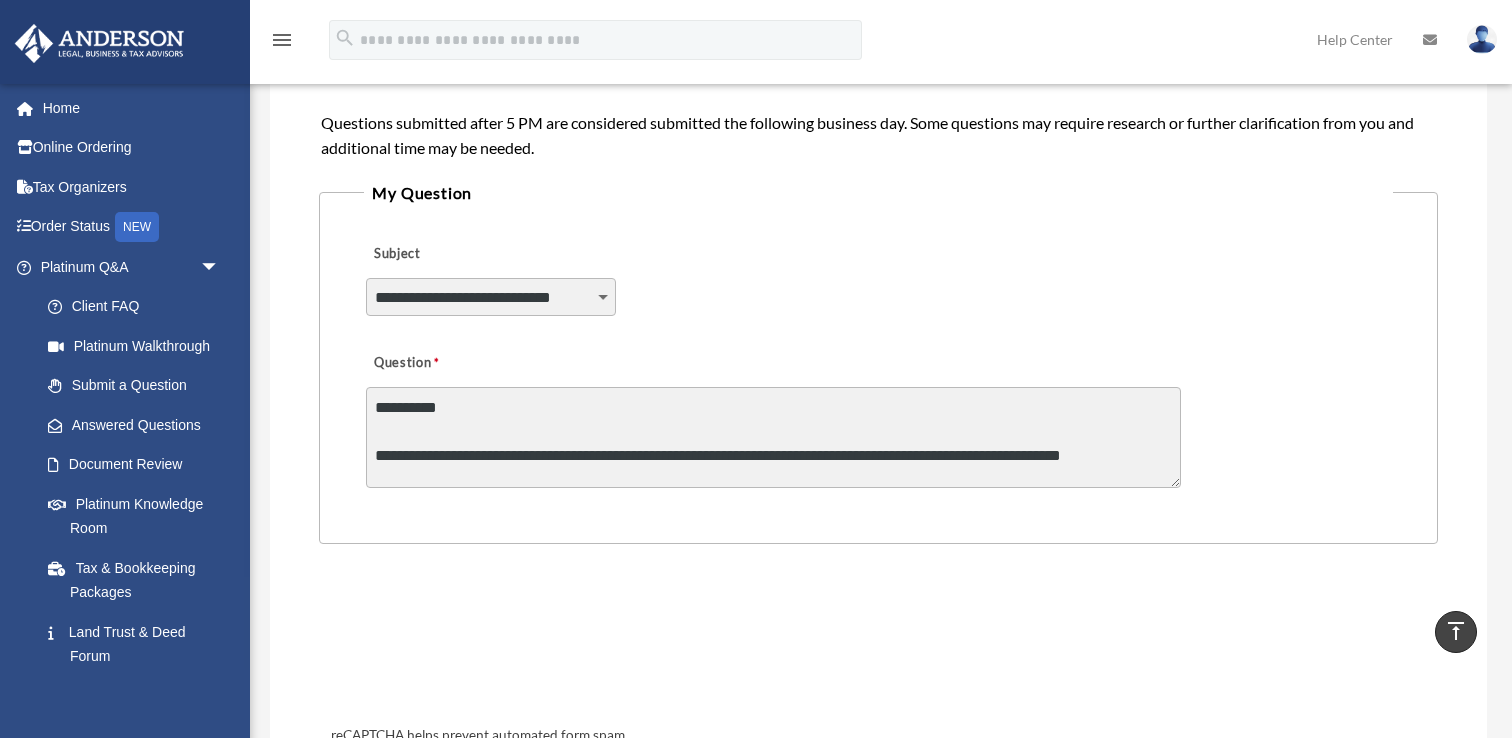 click on "**********" at bounding box center [773, 437] 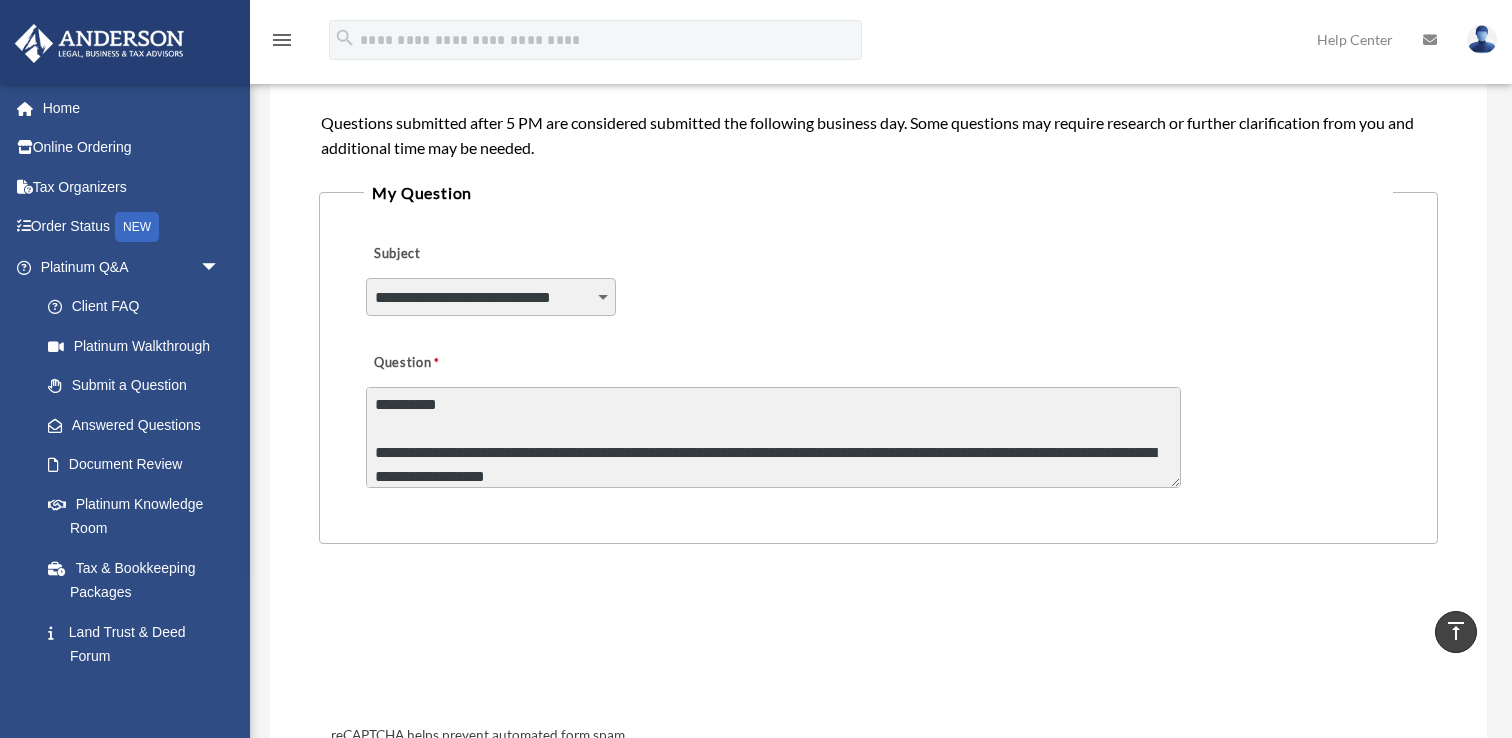 drag, startPoint x: 1177, startPoint y: 480, endPoint x: 1181, endPoint y: 551, distance: 71.11259 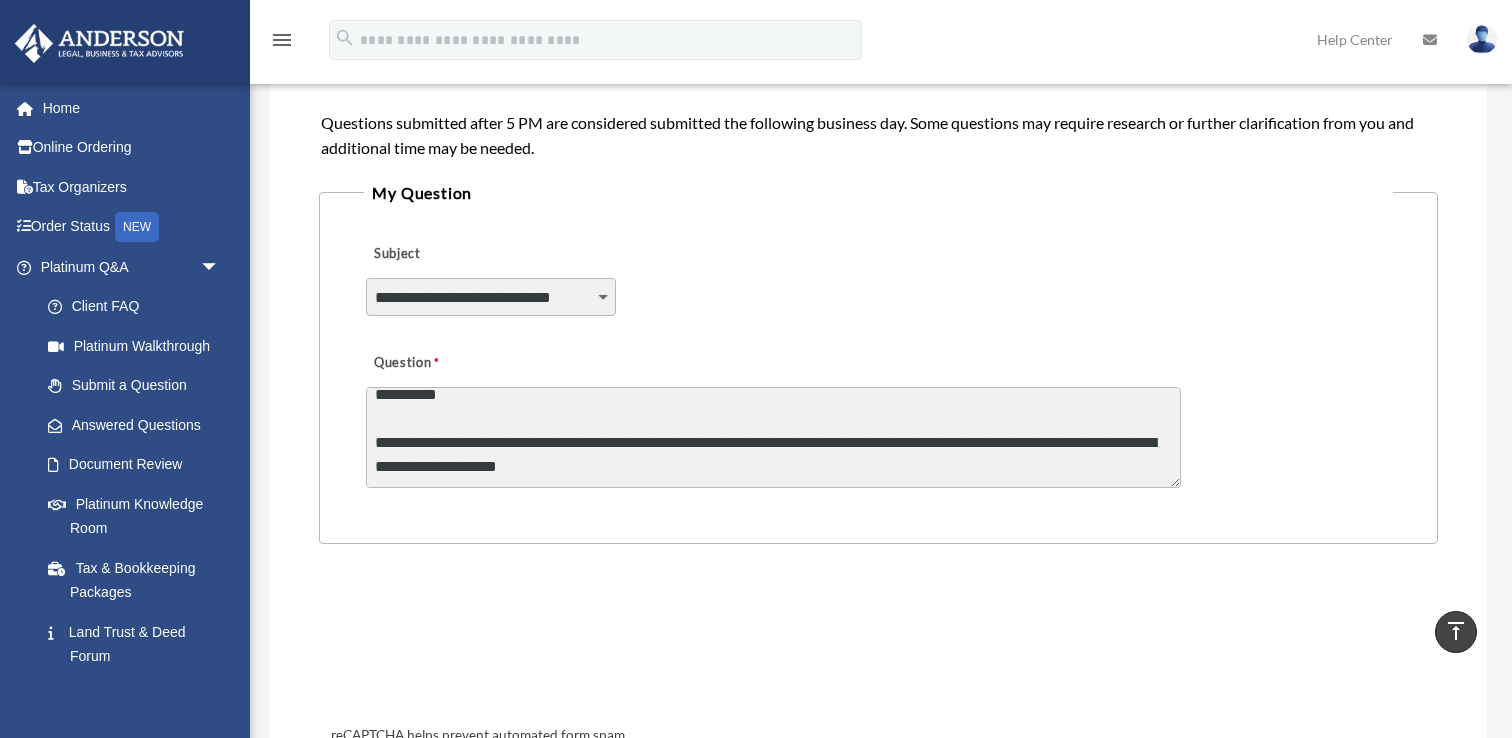 scroll, scrollTop: 51, scrollLeft: 0, axis: vertical 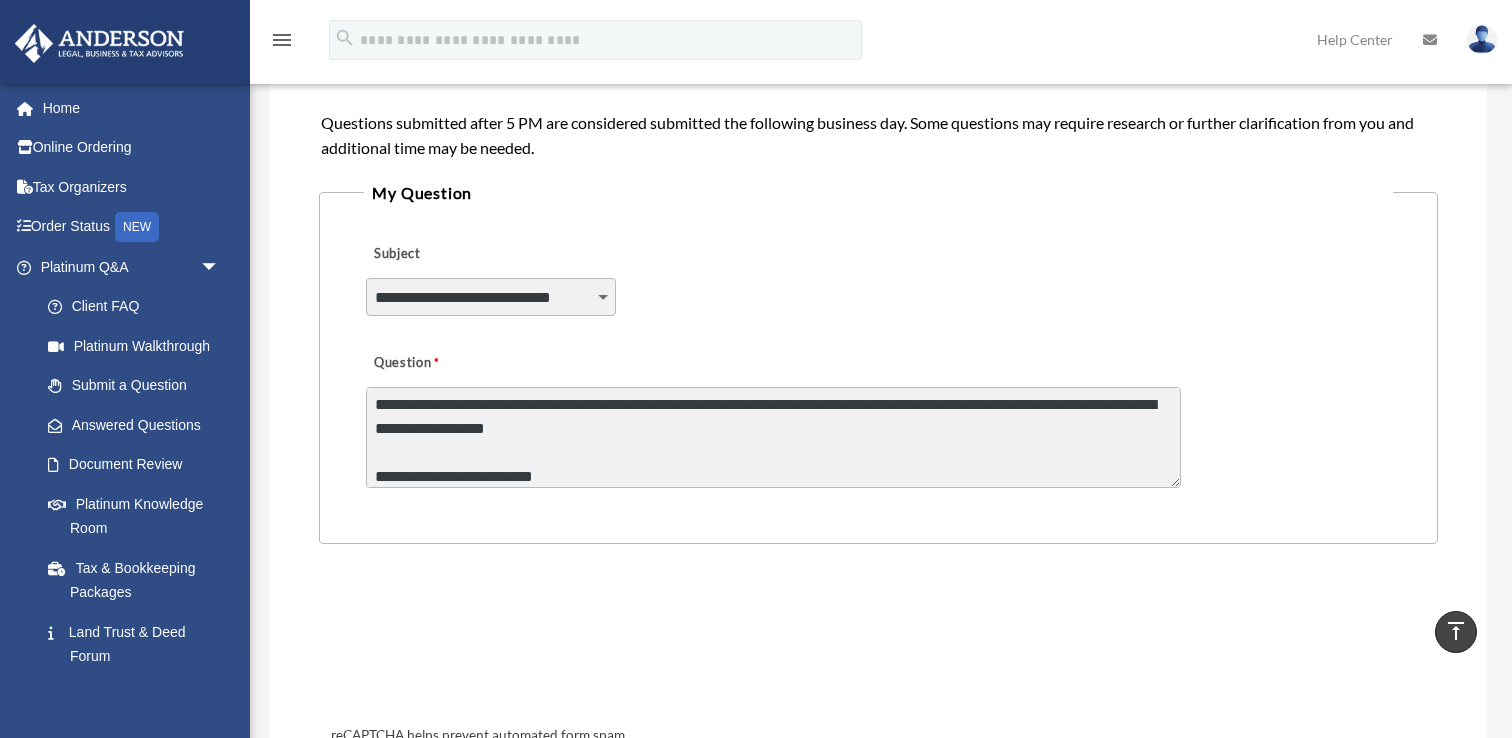 drag, startPoint x: 598, startPoint y: 475, endPoint x: 356, endPoint y: 474, distance: 242.00206 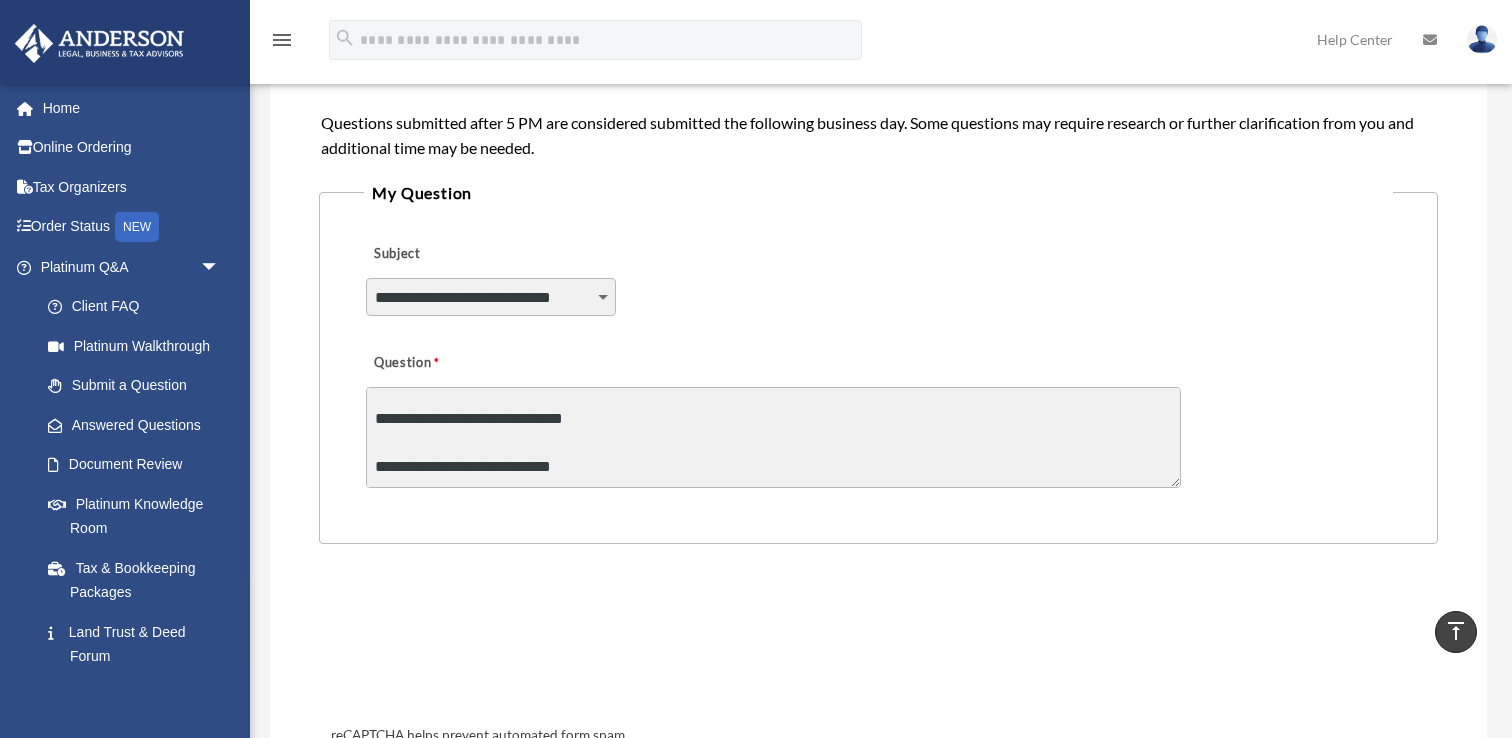 scroll, scrollTop: 219, scrollLeft: 0, axis: vertical 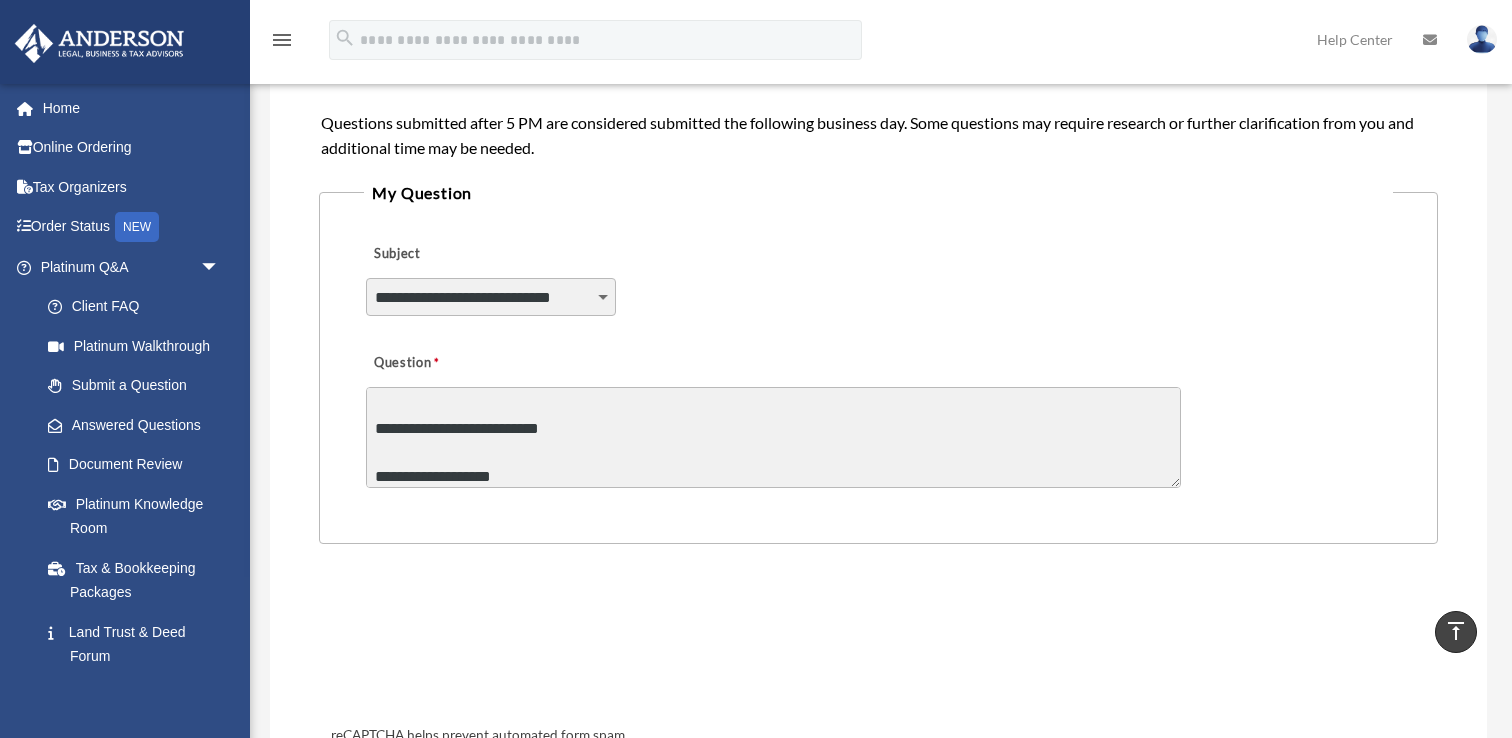 drag, startPoint x: 1176, startPoint y: 482, endPoint x: 1168, endPoint y: 573, distance: 91.350975 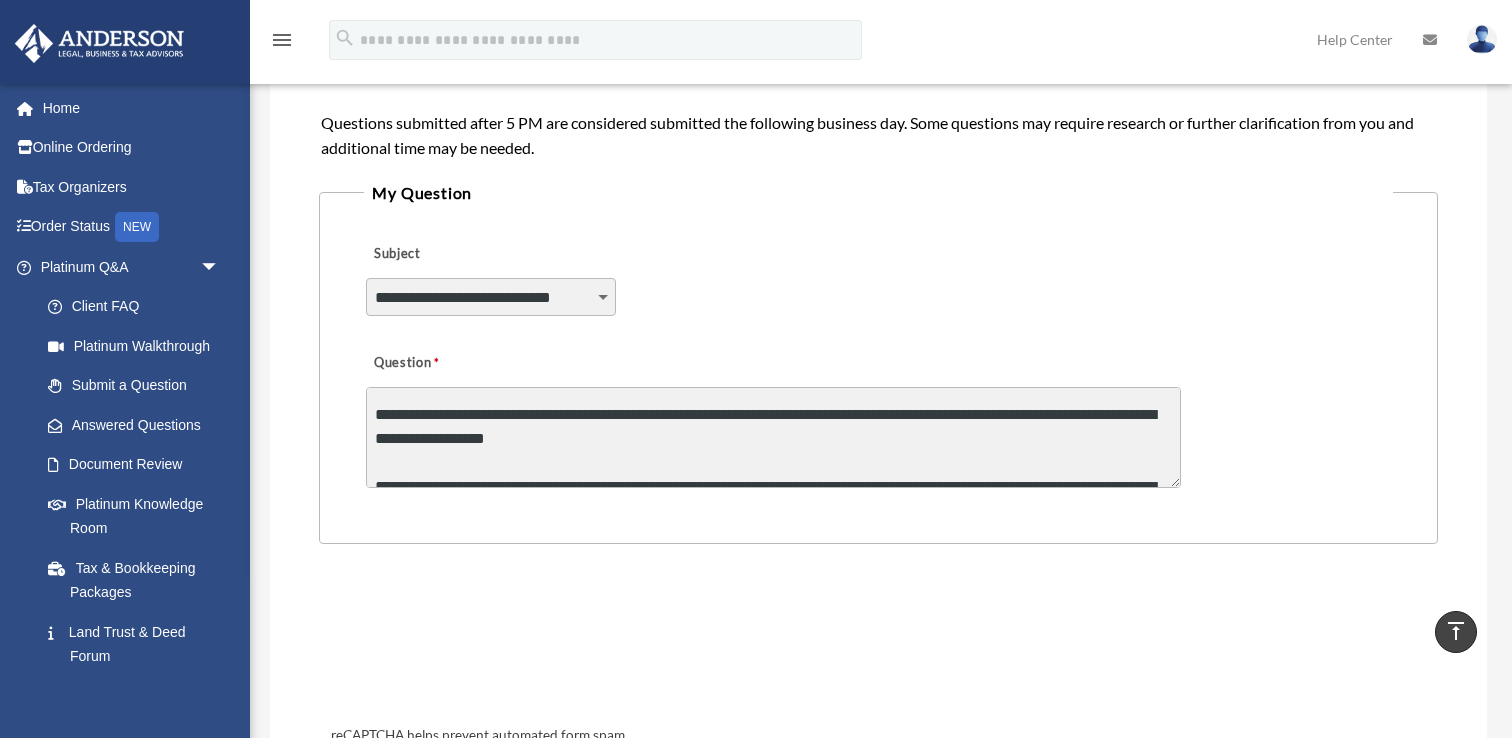 scroll, scrollTop: 43, scrollLeft: 0, axis: vertical 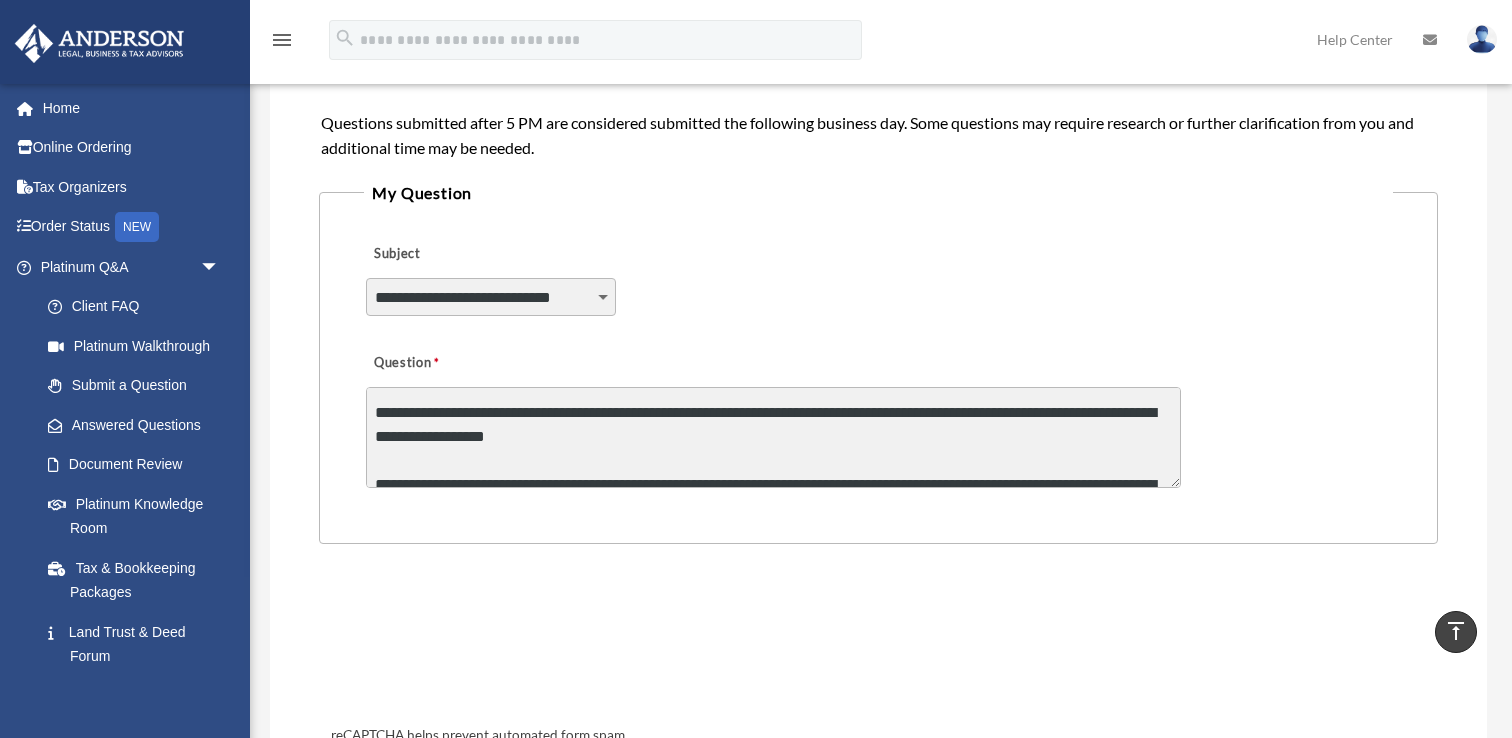 click on "**********" at bounding box center (773, 437) 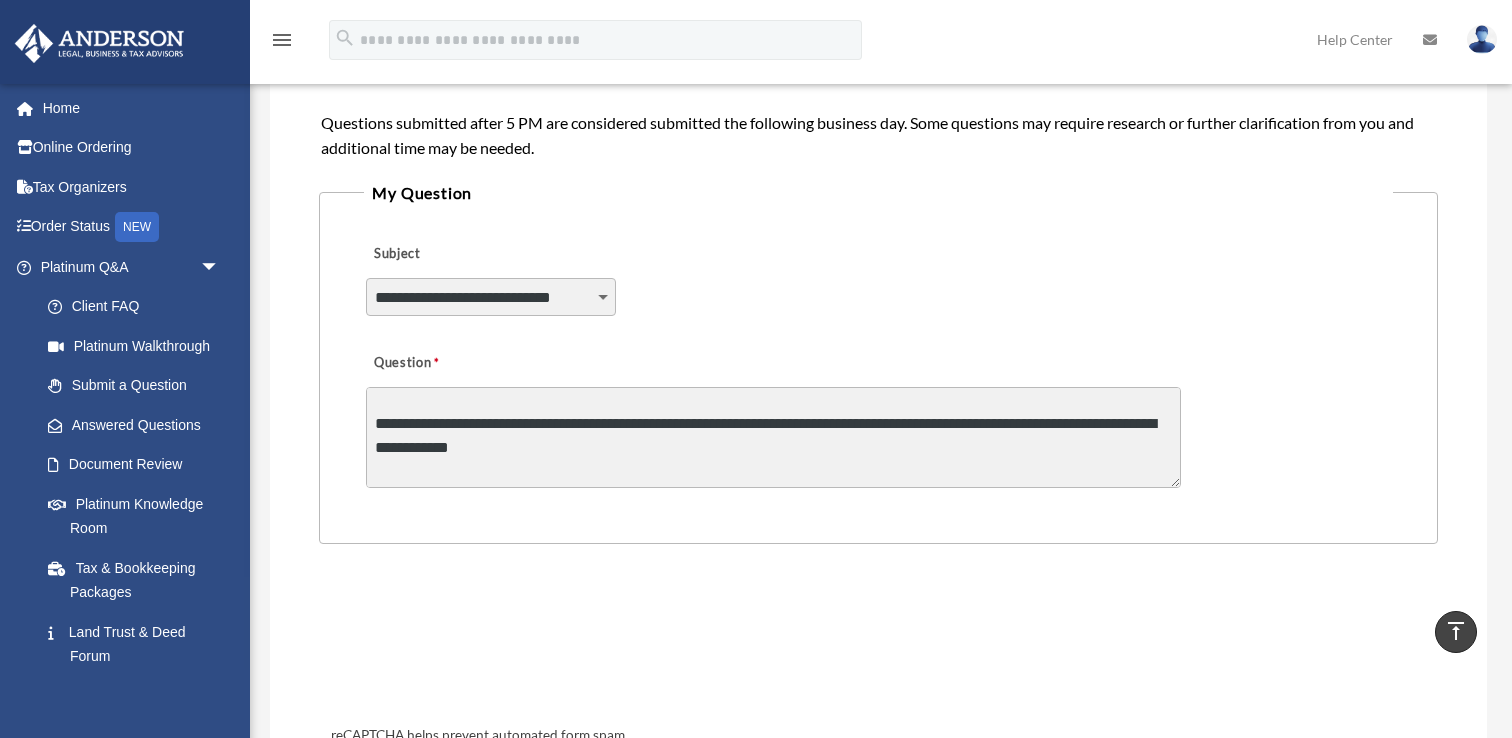 scroll, scrollTop: 80, scrollLeft: 0, axis: vertical 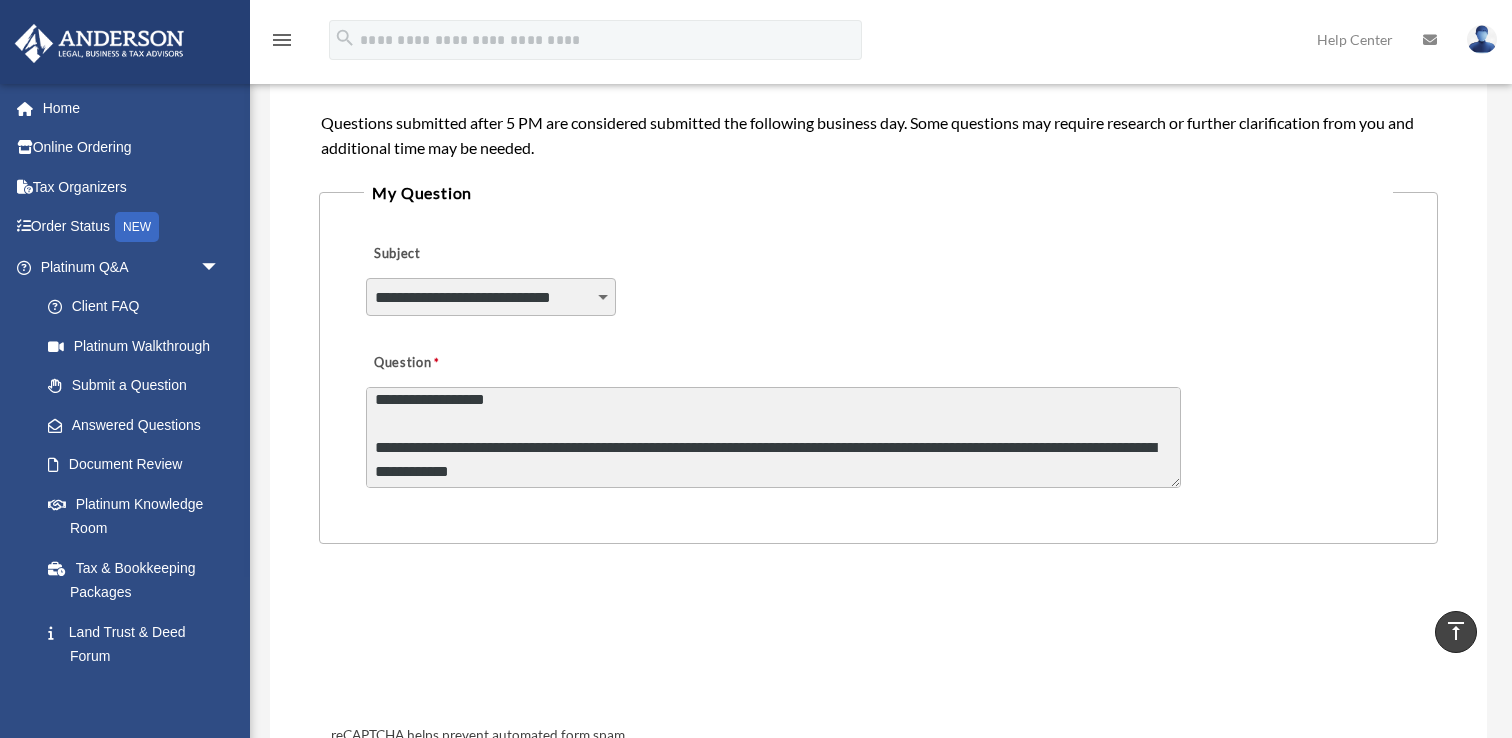 click on "**********" at bounding box center (773, 437) 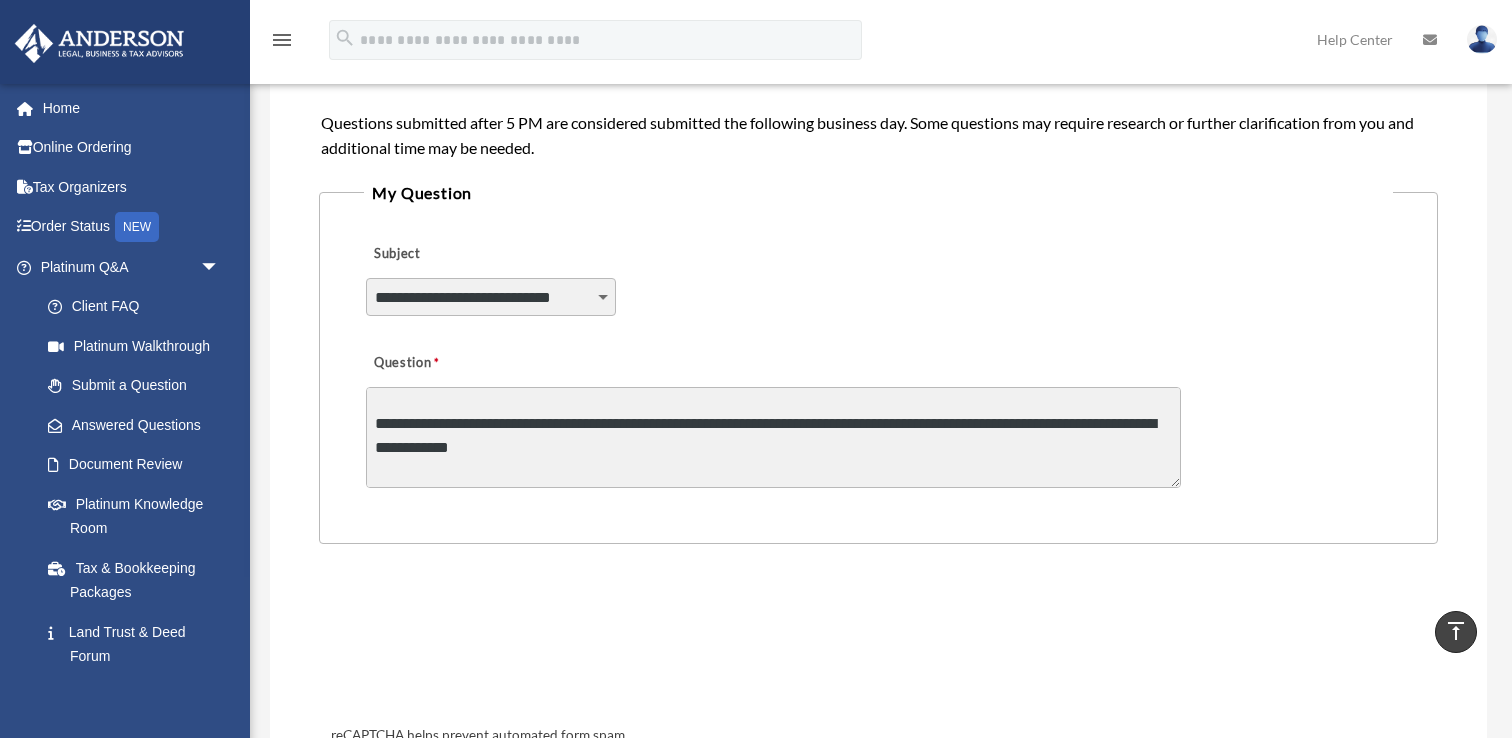 scroll, scrollTop: 107, scrollLeft: 0, axis: vertical 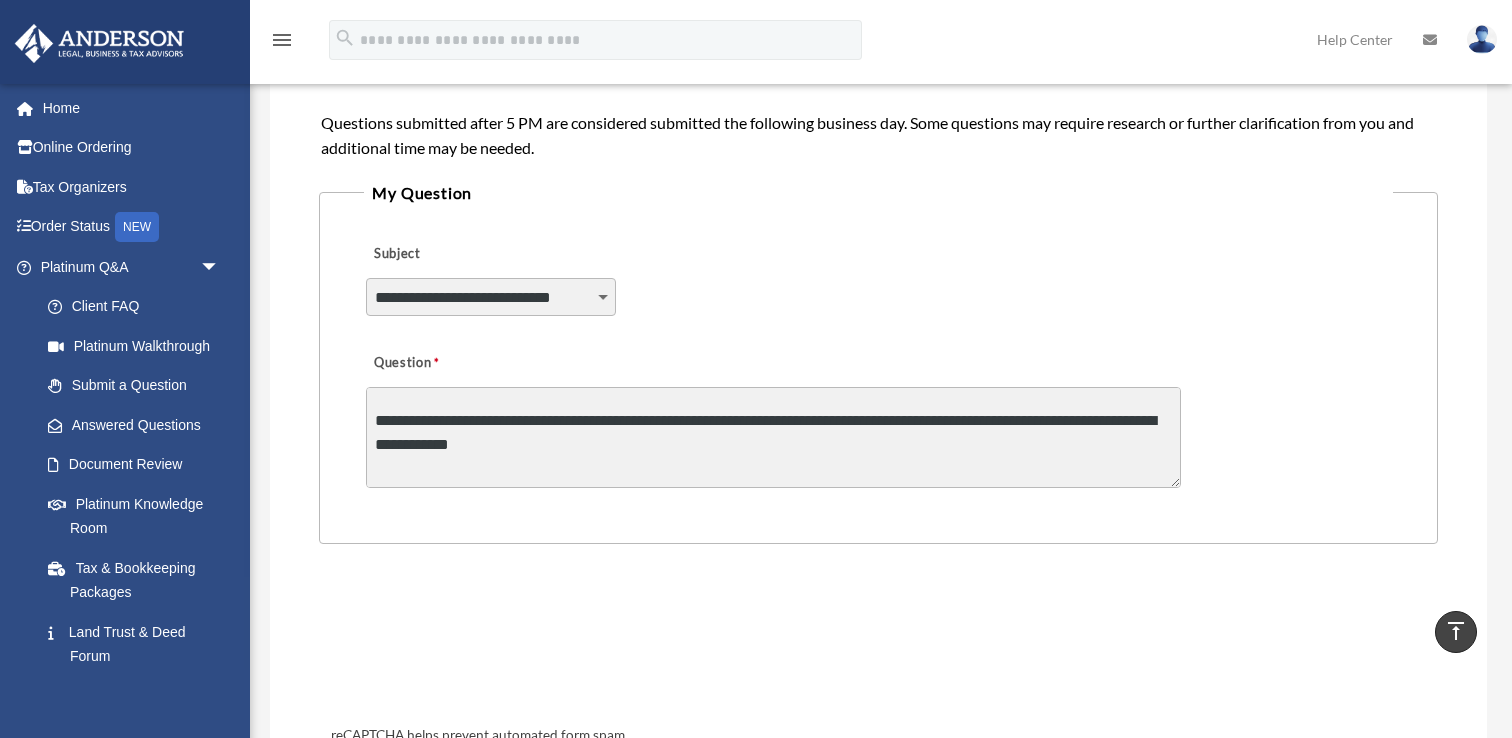 click on "**********" at bounding box center [773, 437] 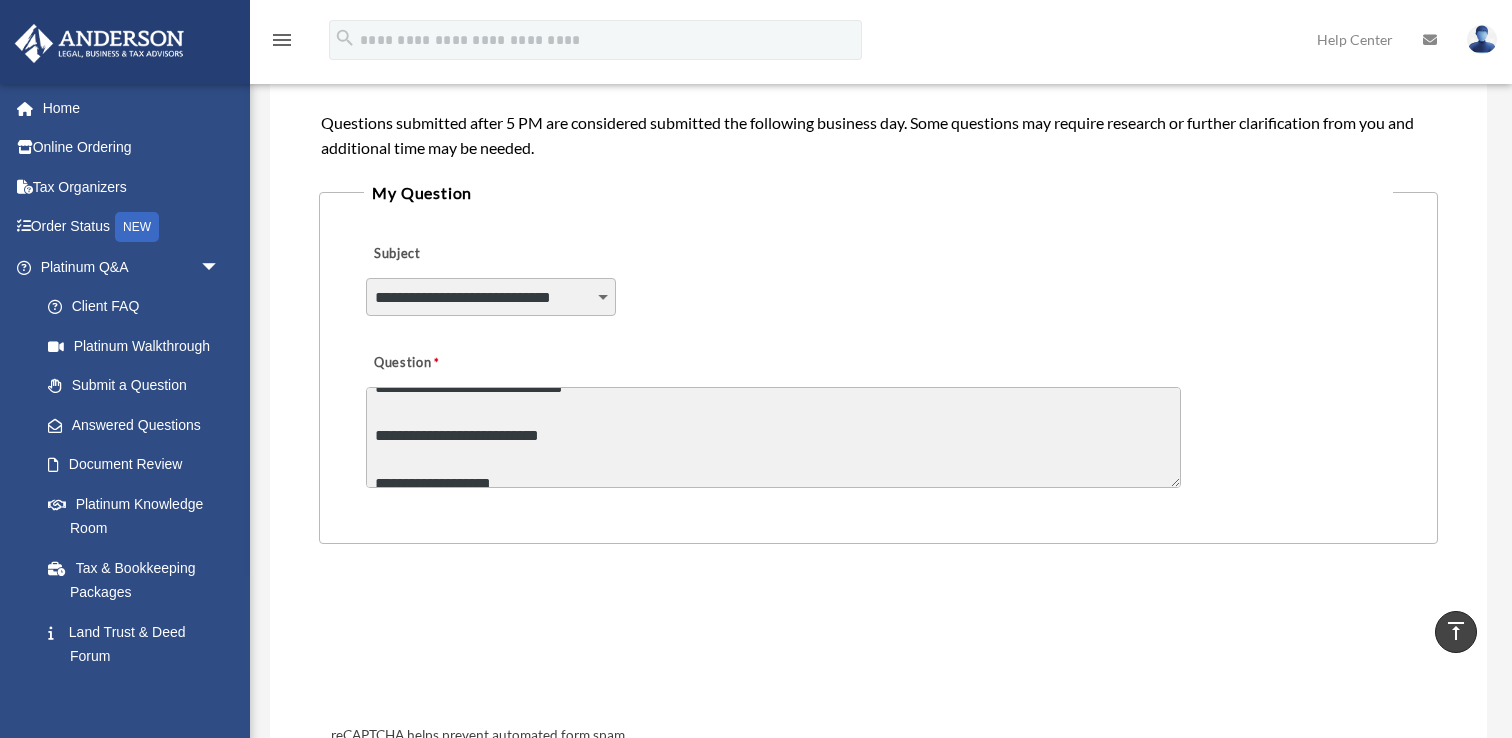 scroll, scrollTop: 229, scrollLeft: 0, axis: vertical 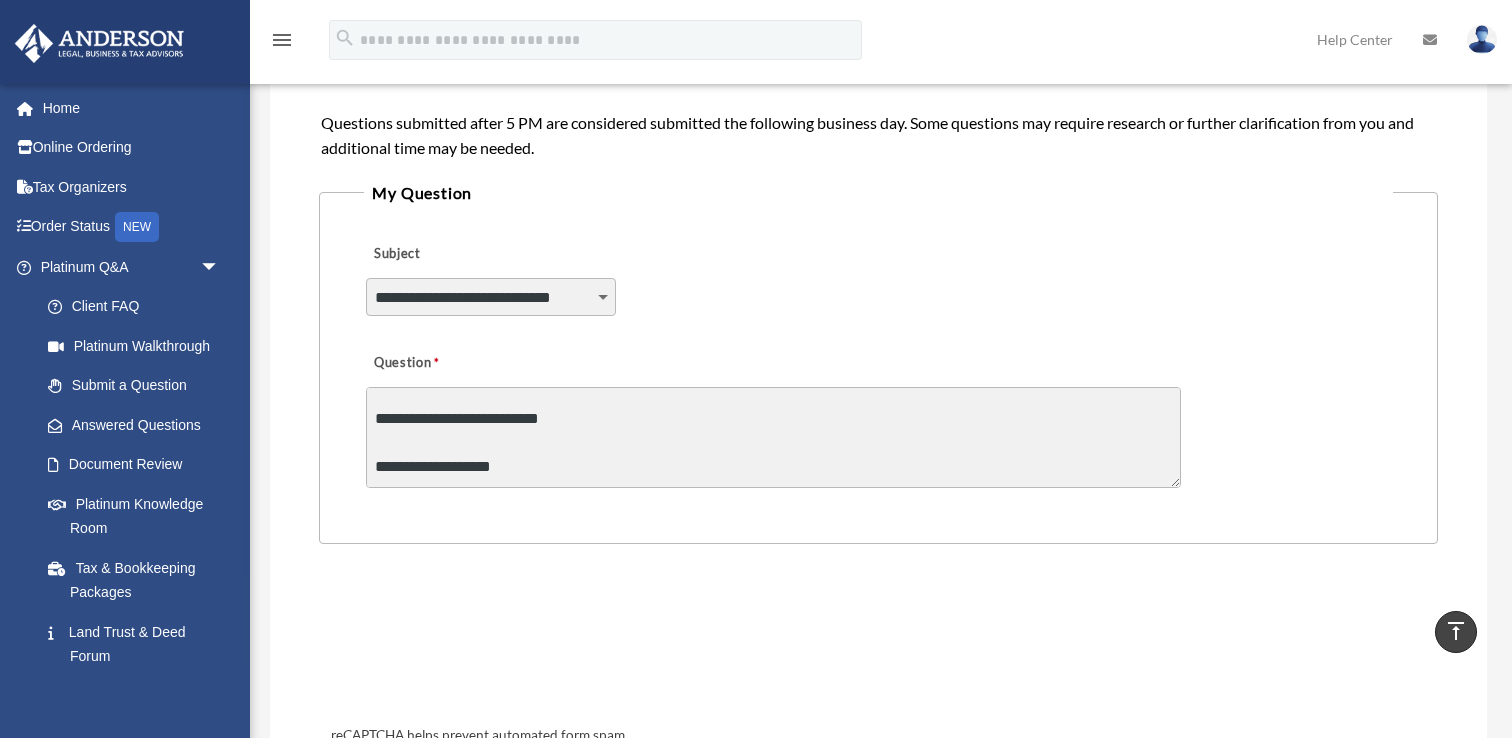 click on "**********" at bounding box center [773, 437] 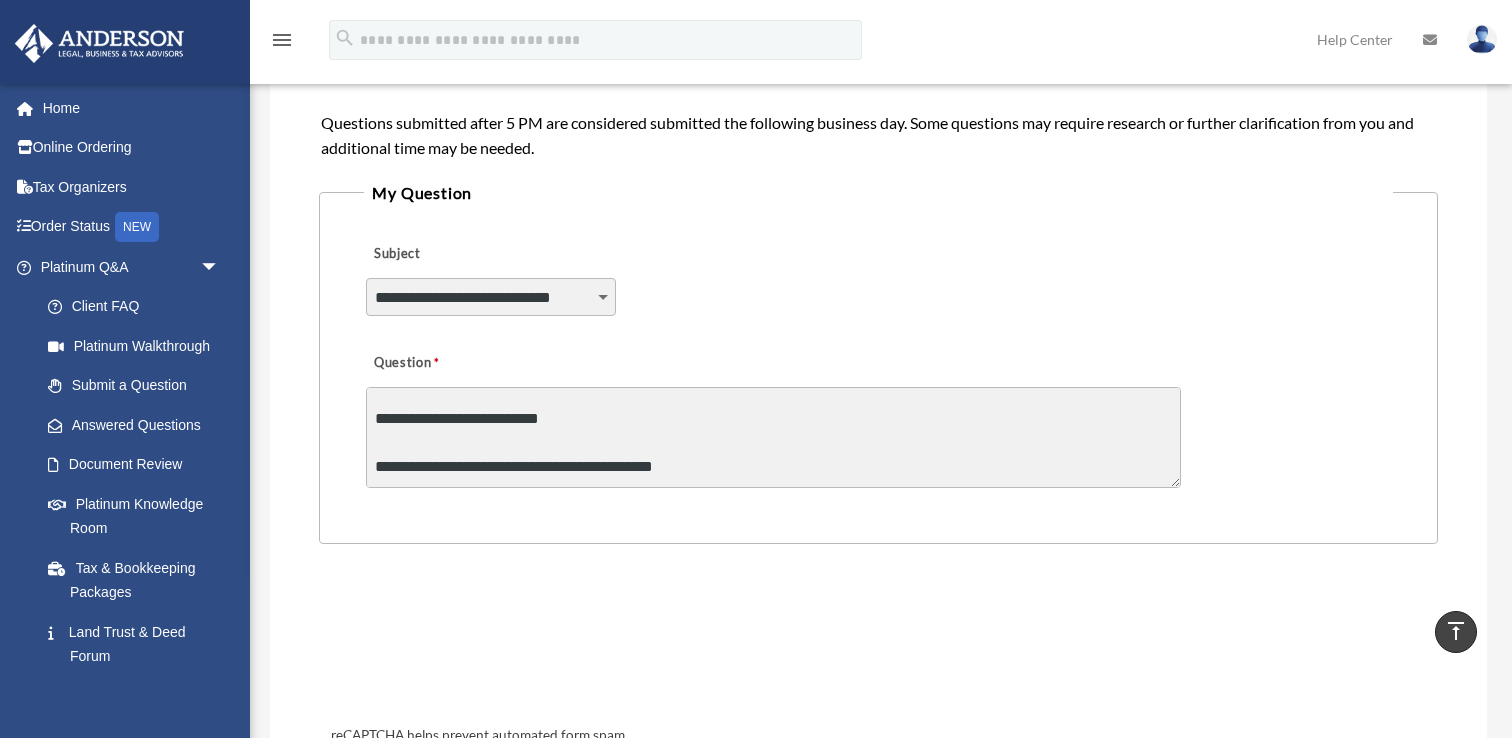 click on "**********" at bounding box center [773, 437] 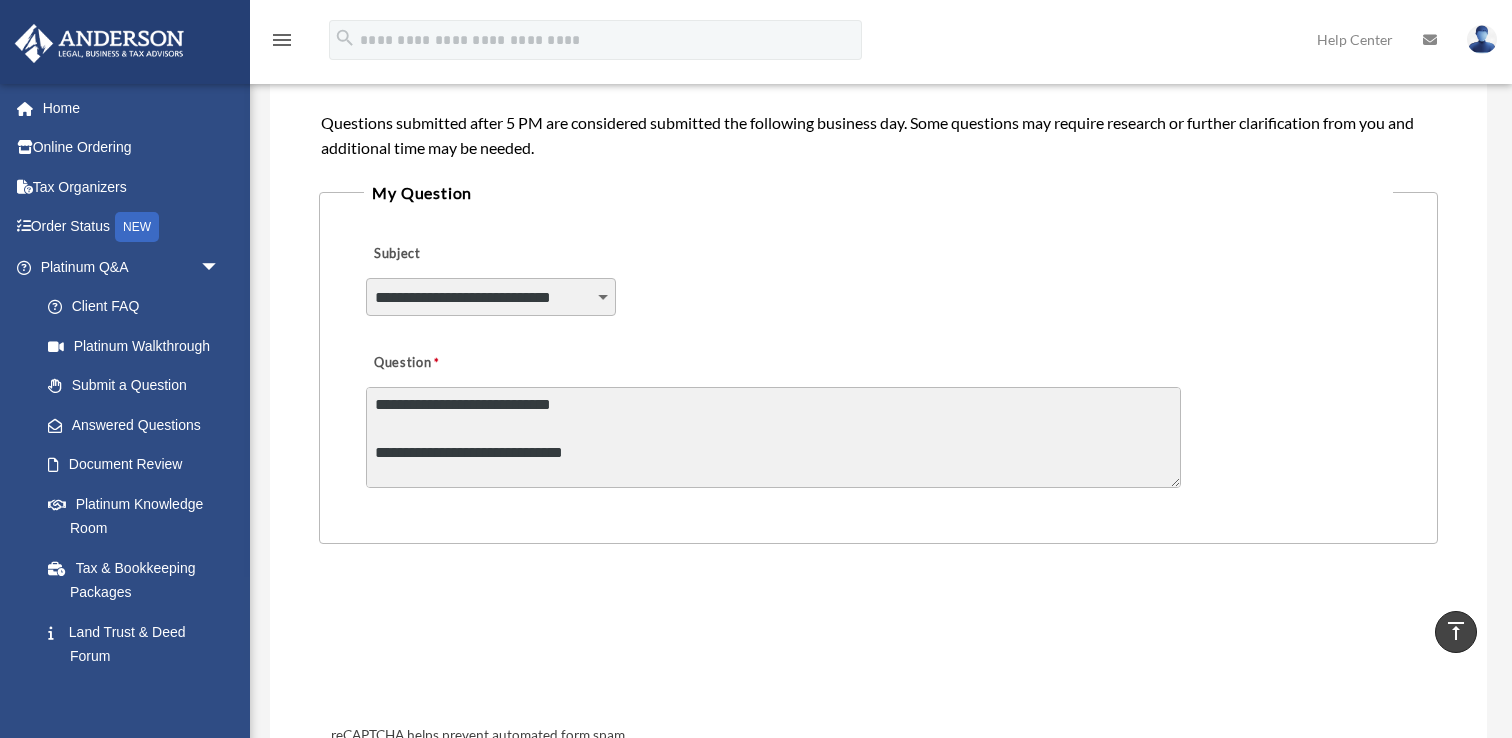 scroll, scrollTop: 349, scrollLeft: 0, axis: vertical 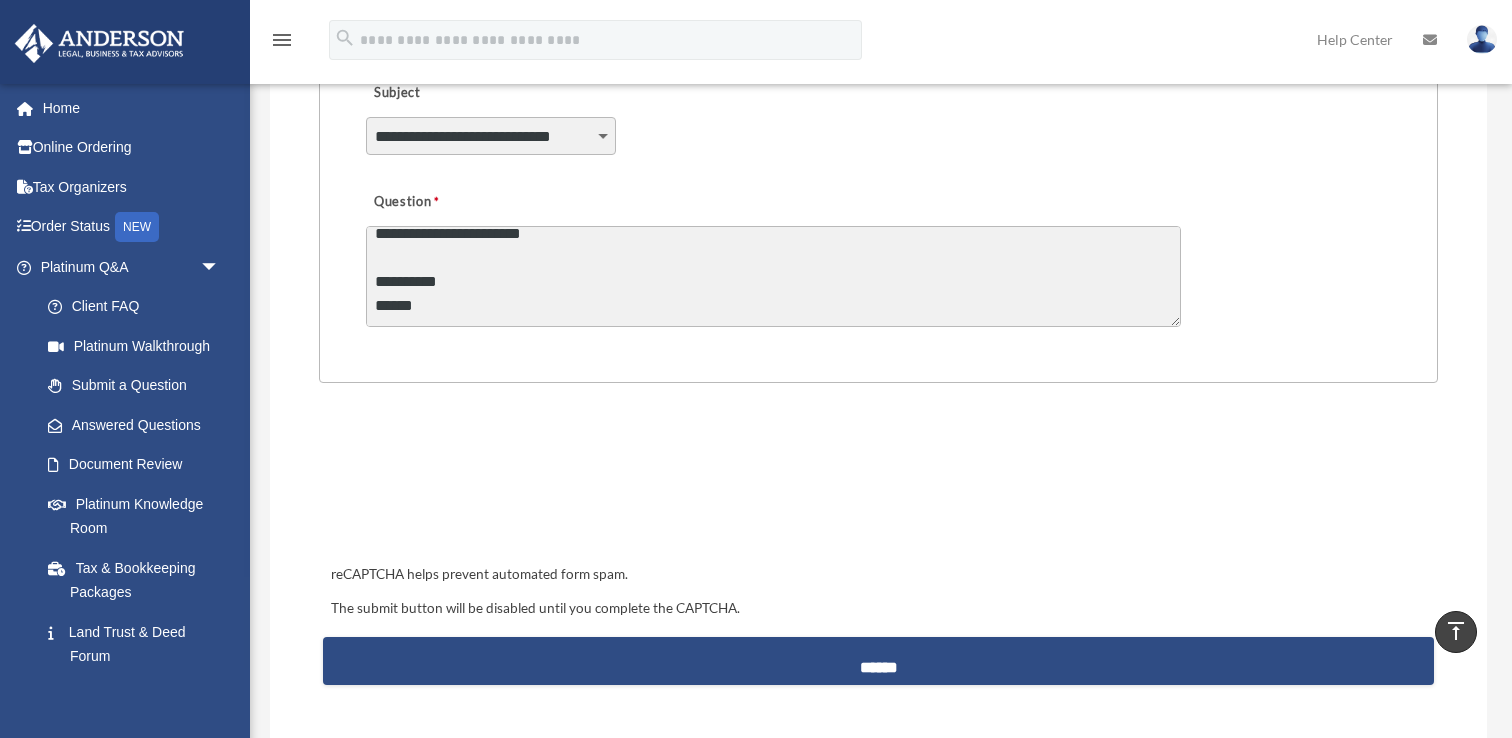 type on "**********" 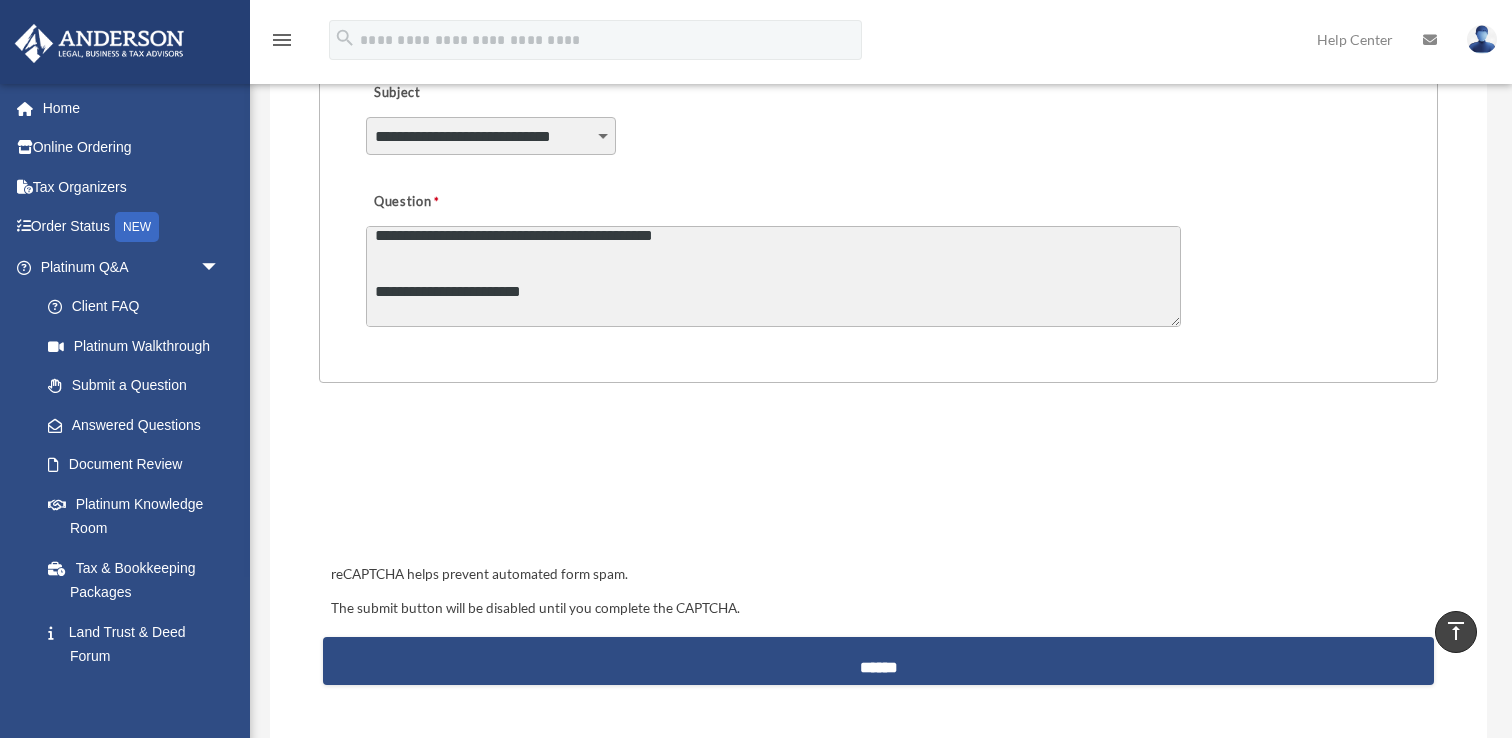 scroll, scrollTop: 407, scrollLeft: 0, axis: vertical 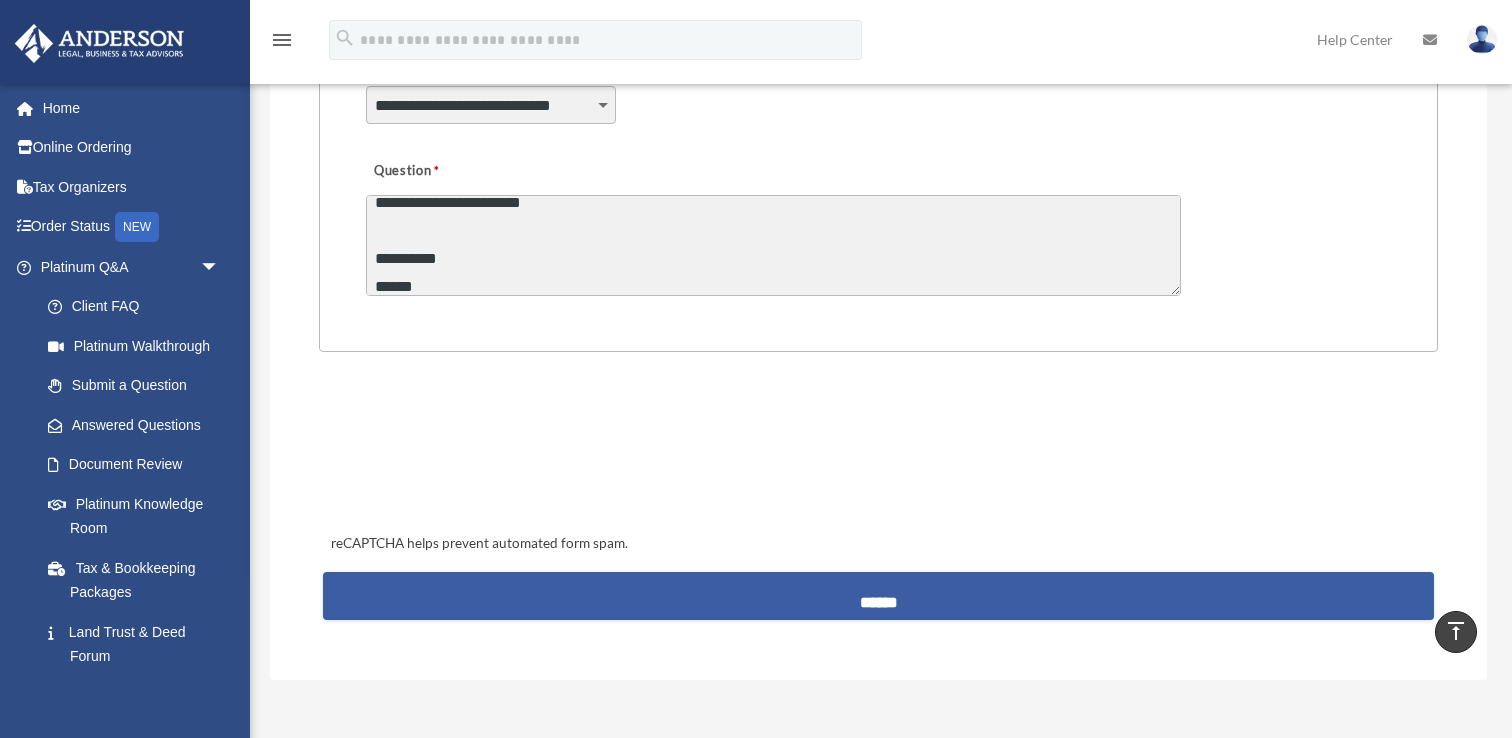 click on "******" at bounding box center (879, 596) 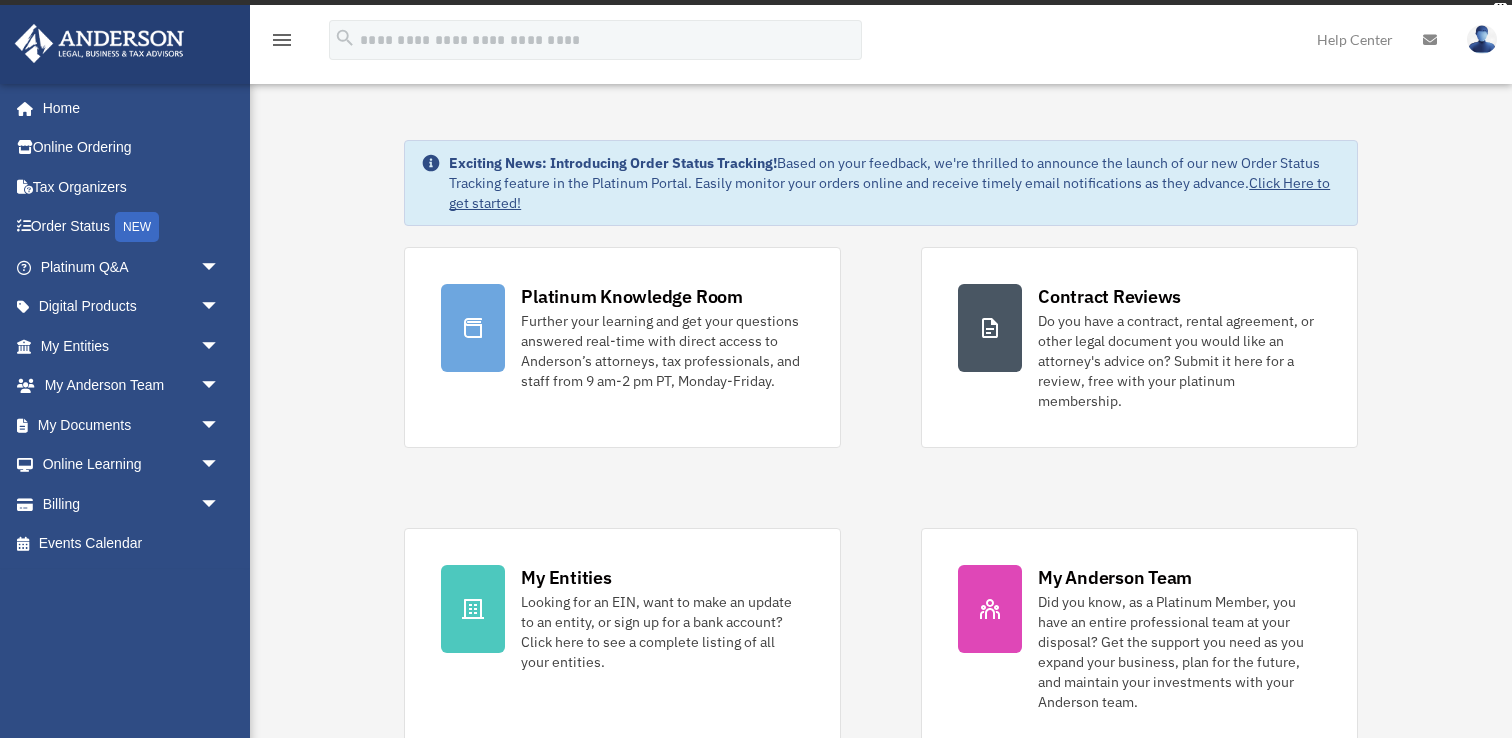scroll, scrollTop: 0, scrollLeft: 0, axis: both 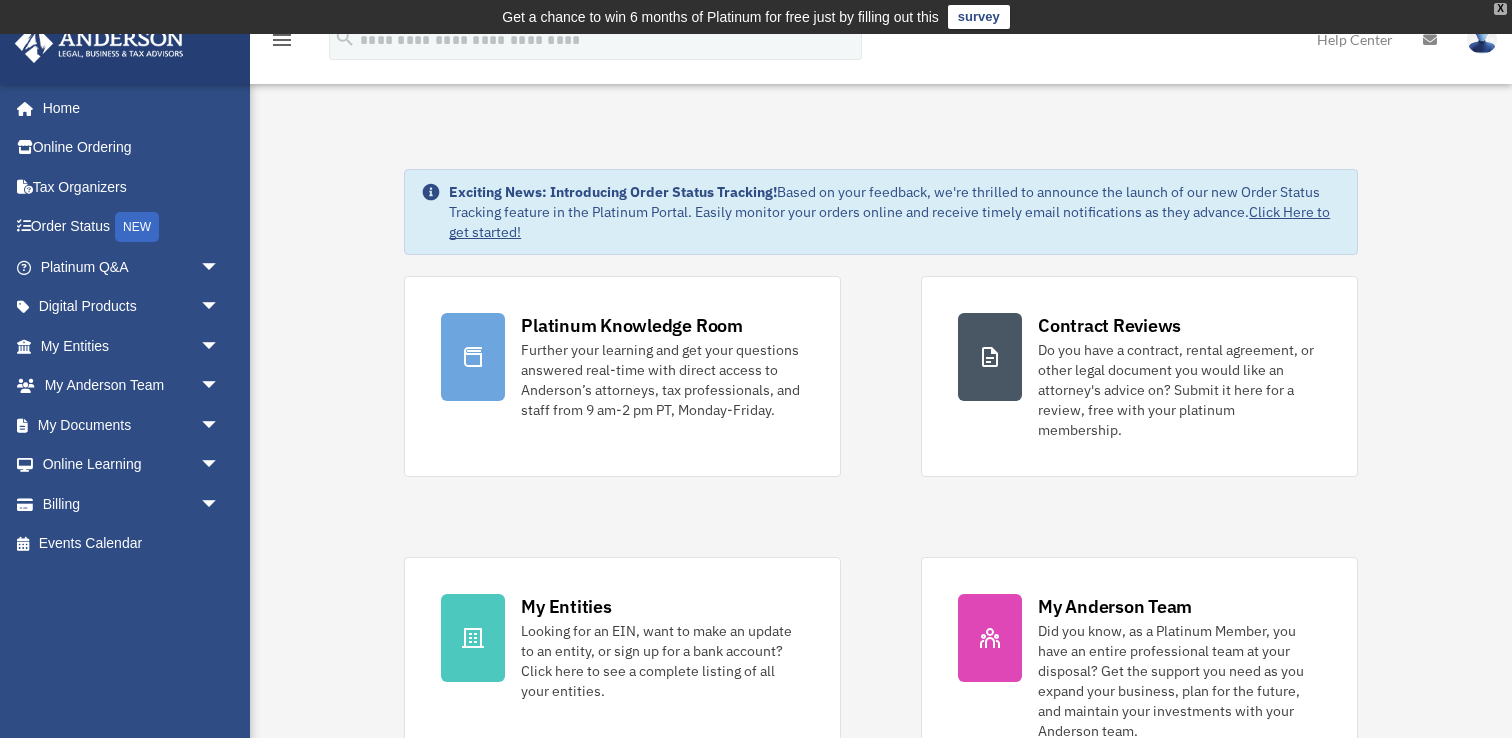 click on "X" at bounding box center [1500, 9] 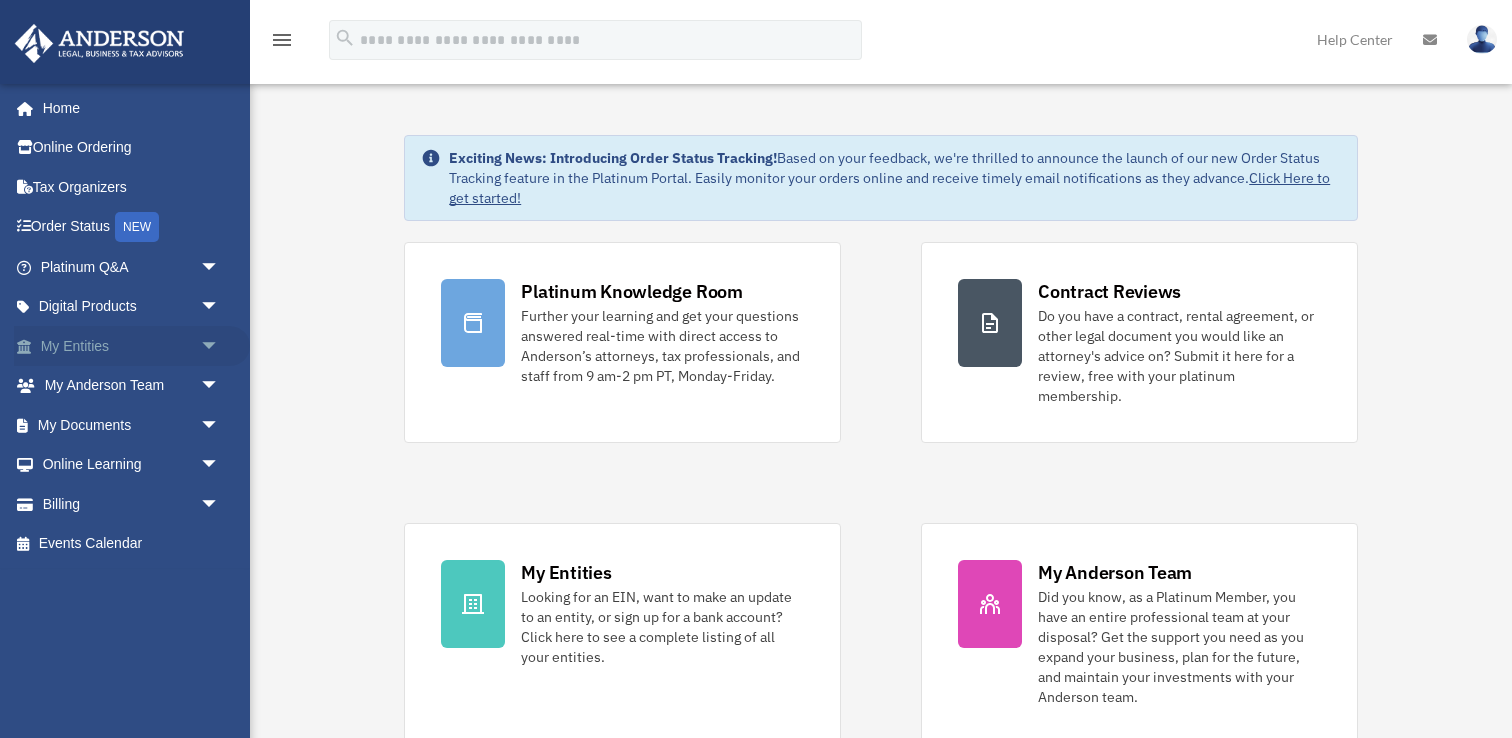 click on "arrow_drop_down" at bounding box center [220, 346] 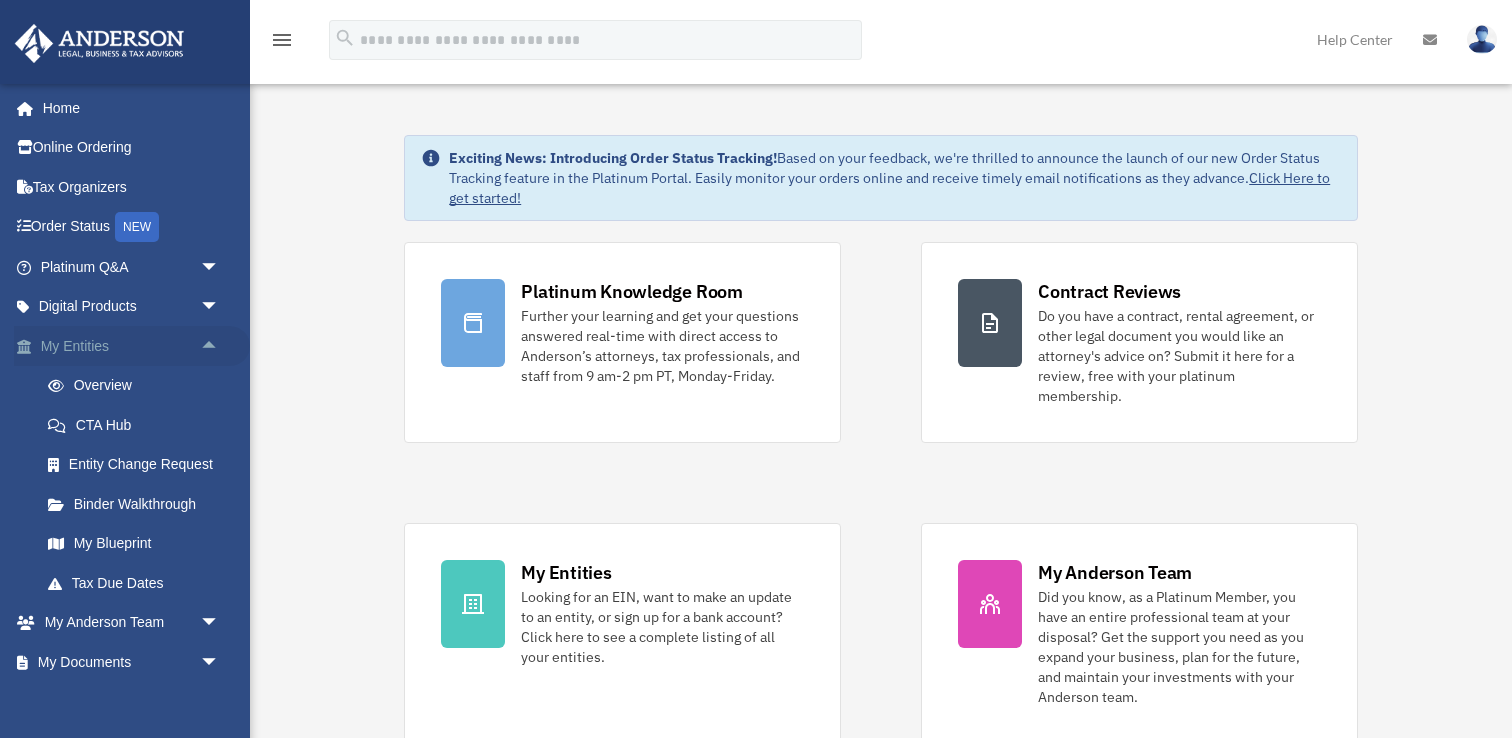 click on "arrow_drop_up" at bounding box center [220, 346] 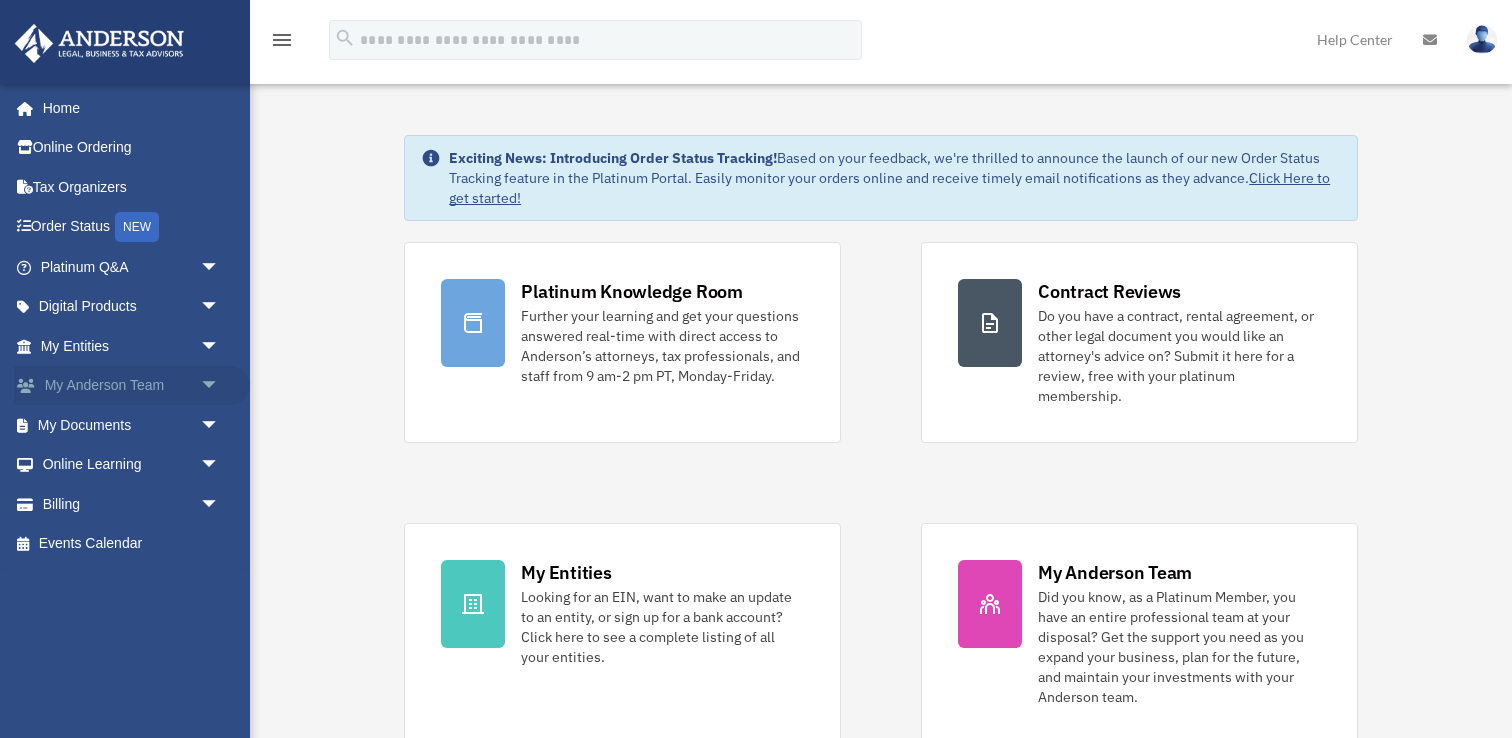 click on "arrow_drop_down" at bounding box center [220, 386] 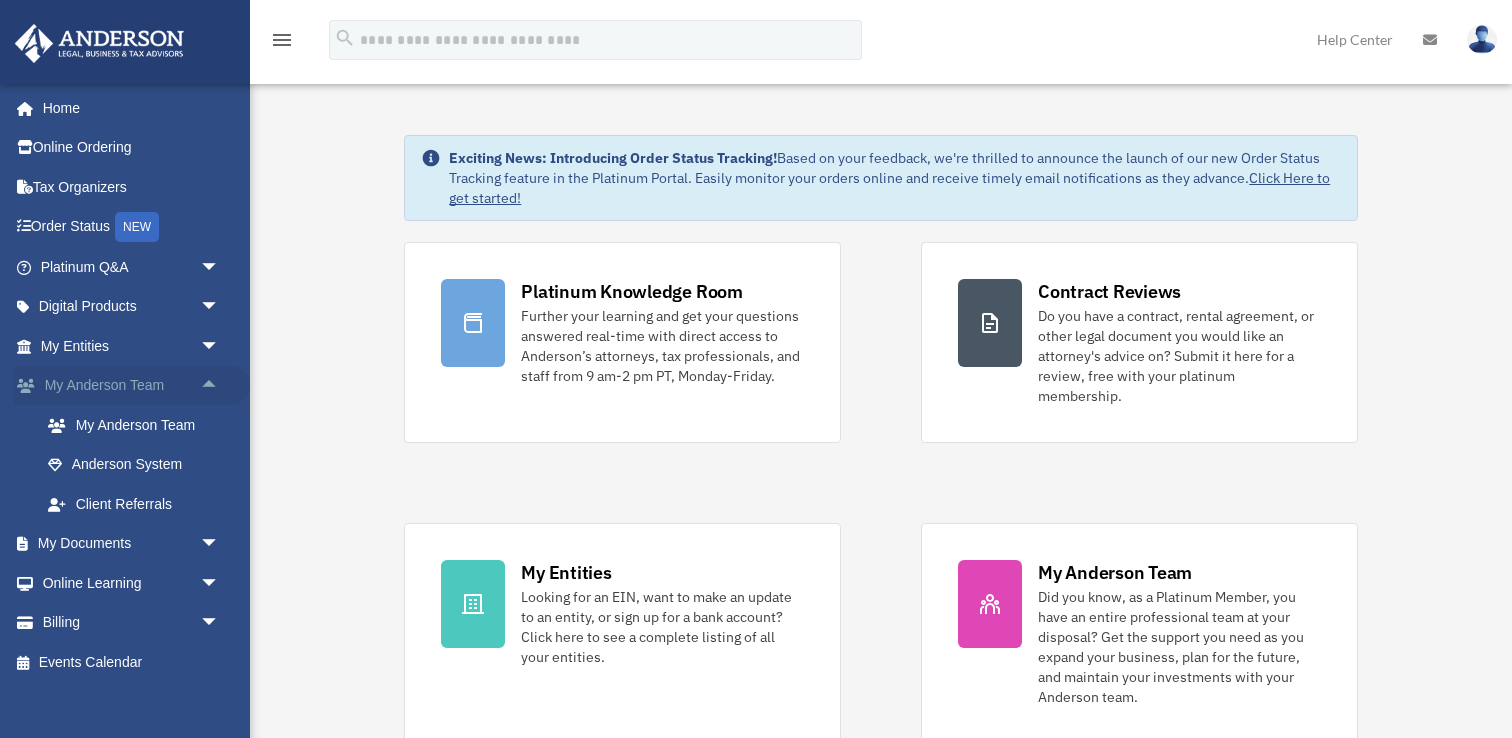 click on "arrow_drop_up" at bounding box center (220, 386) 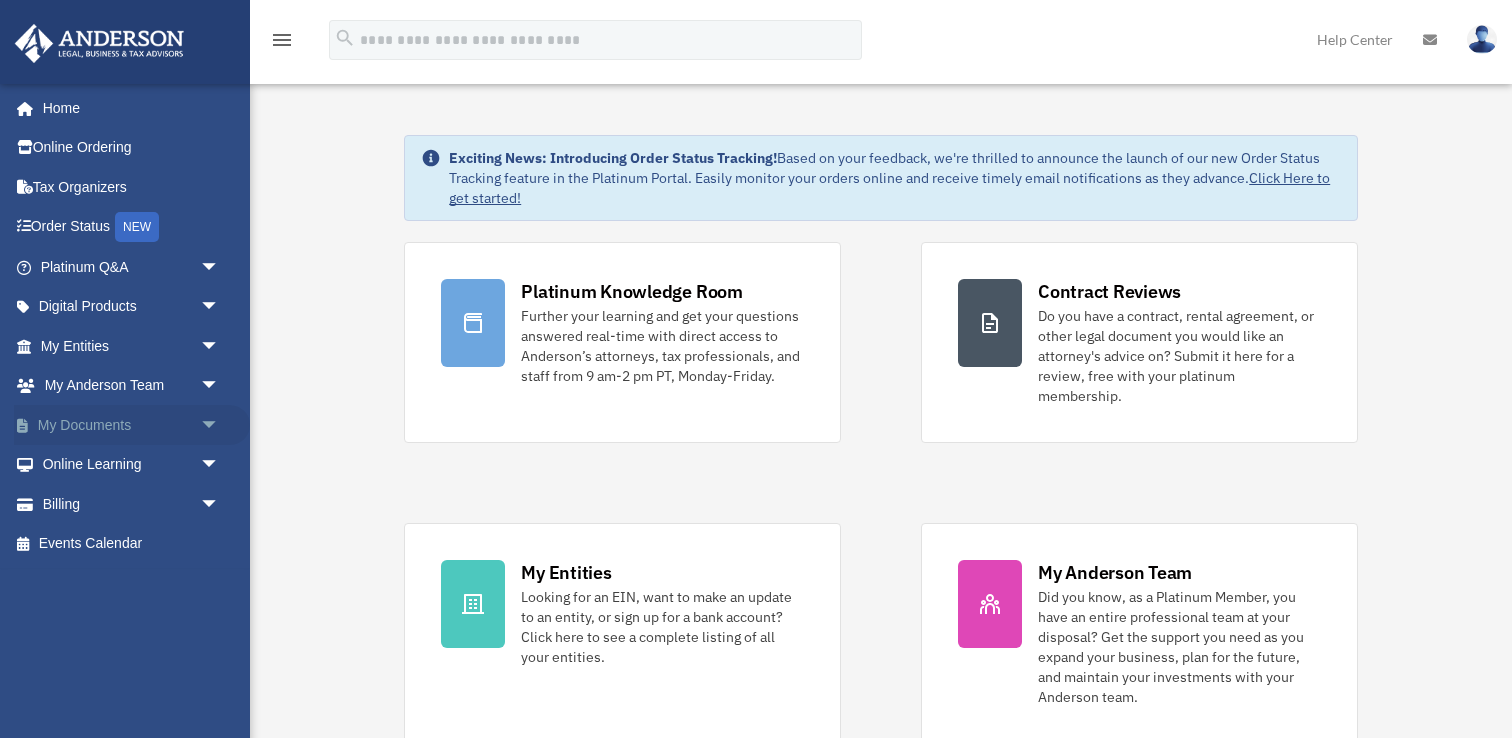 click on "arrow_drop_down" at bounding box center [220, 425] 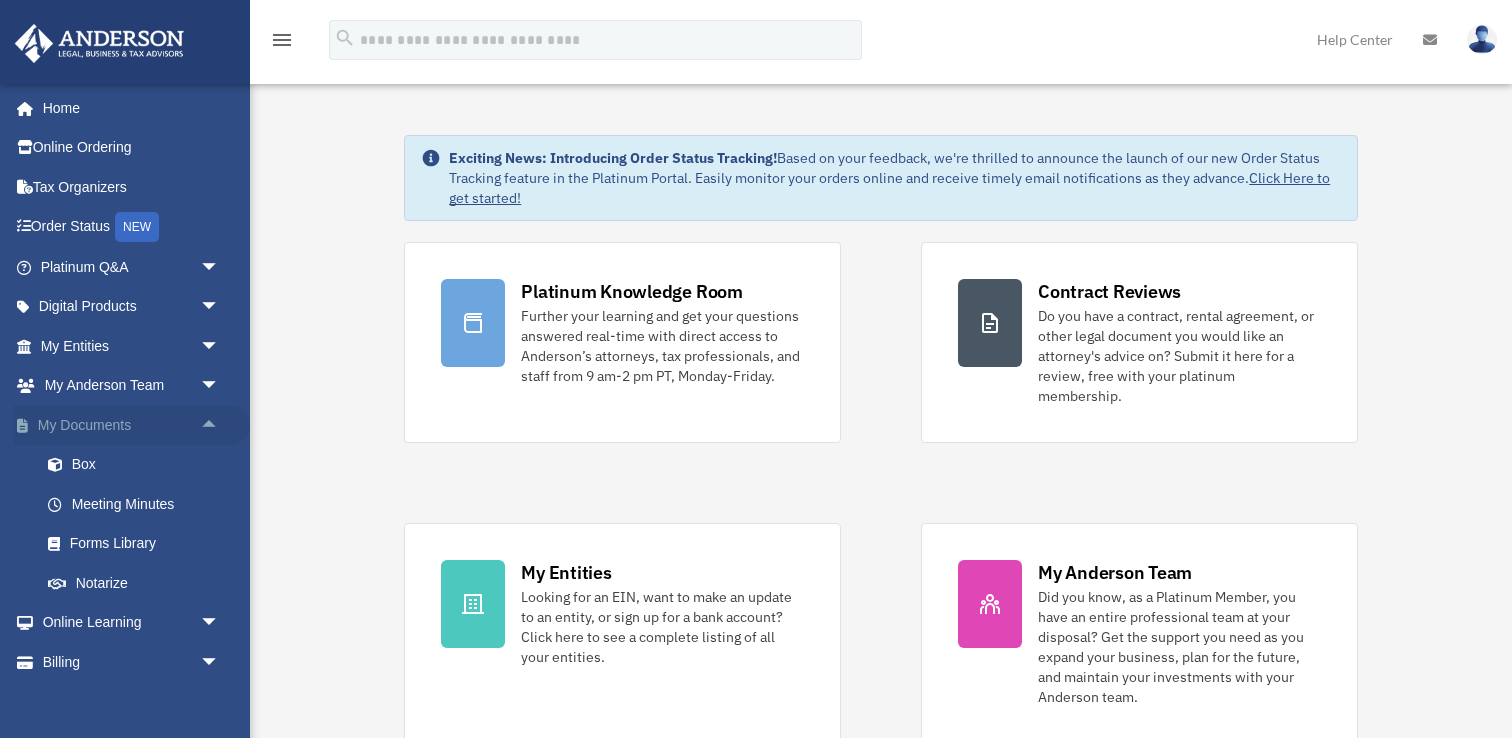 click on "arrow_drop_up" at bounding box center [220, 425] 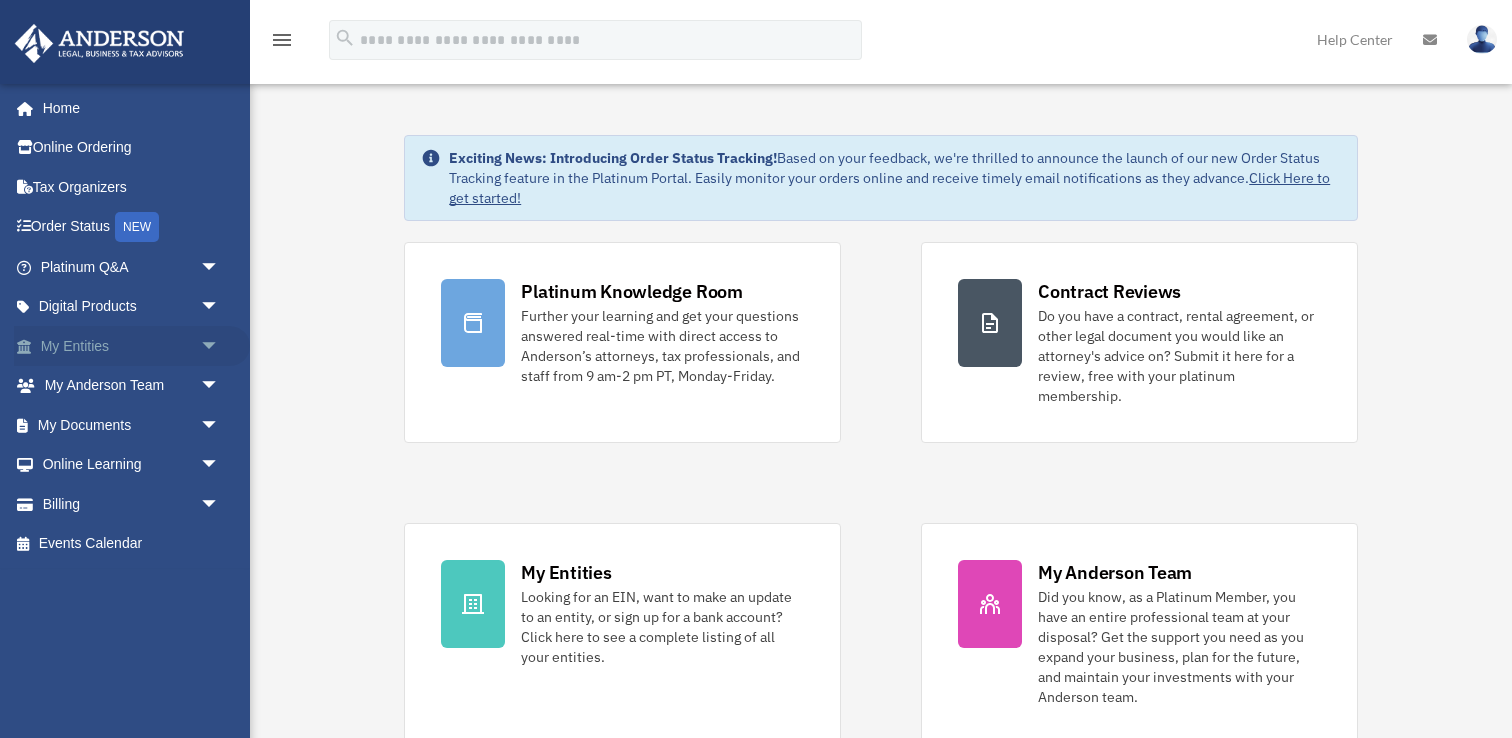 click on "arrow_drop_down" at bounding box center (220, 346) 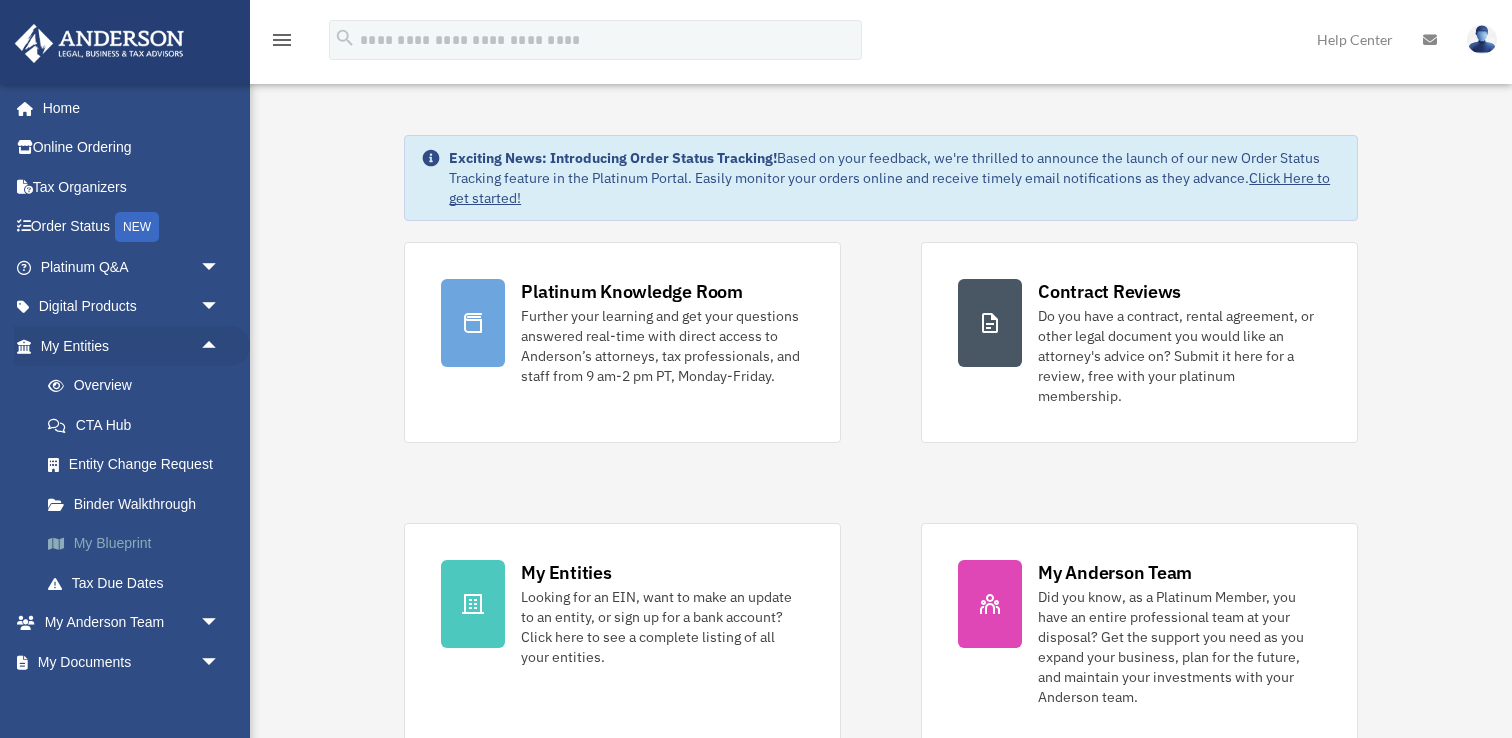 click on "My Blueprint" at bounding box center (139, 544) 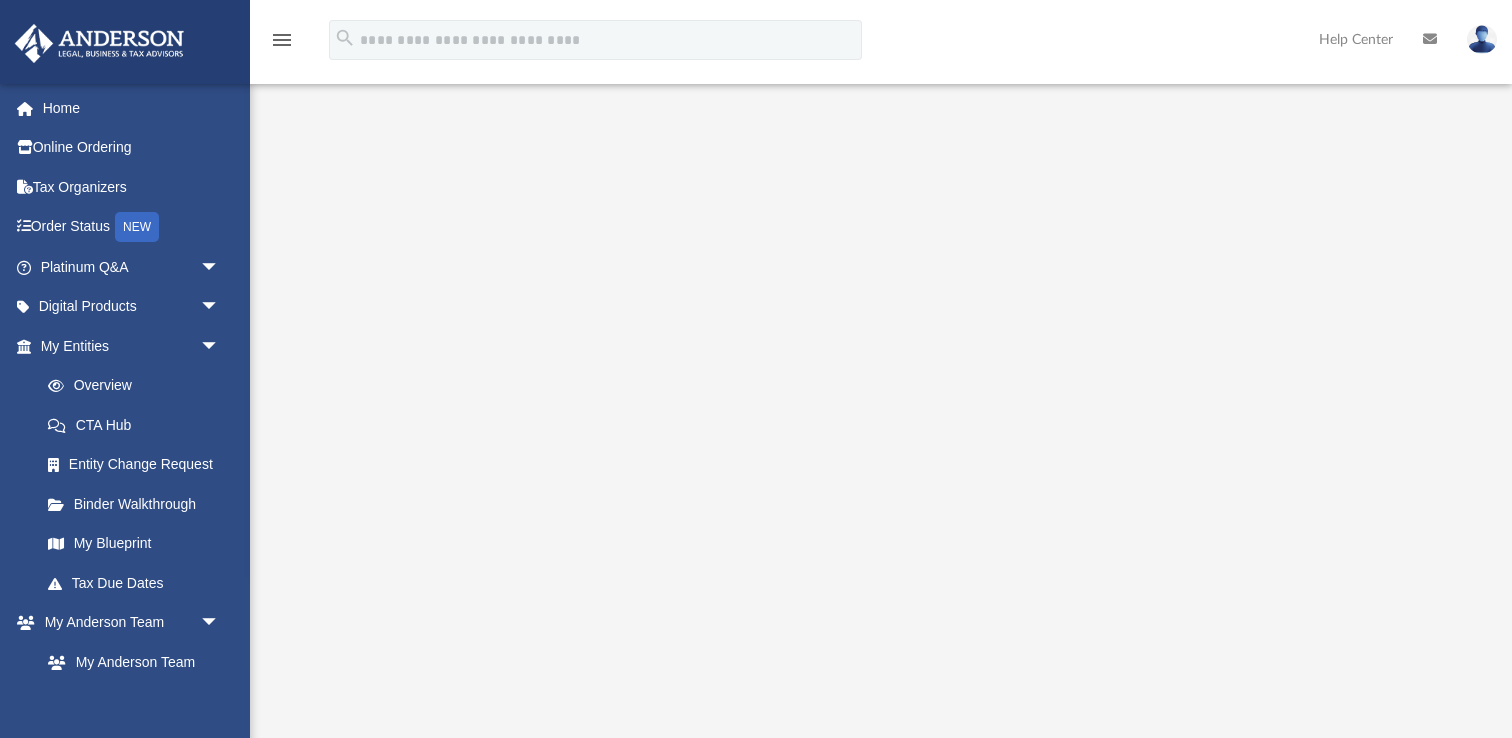 scroll, scrollTop: 0, scrollLeft: 0, axis: both 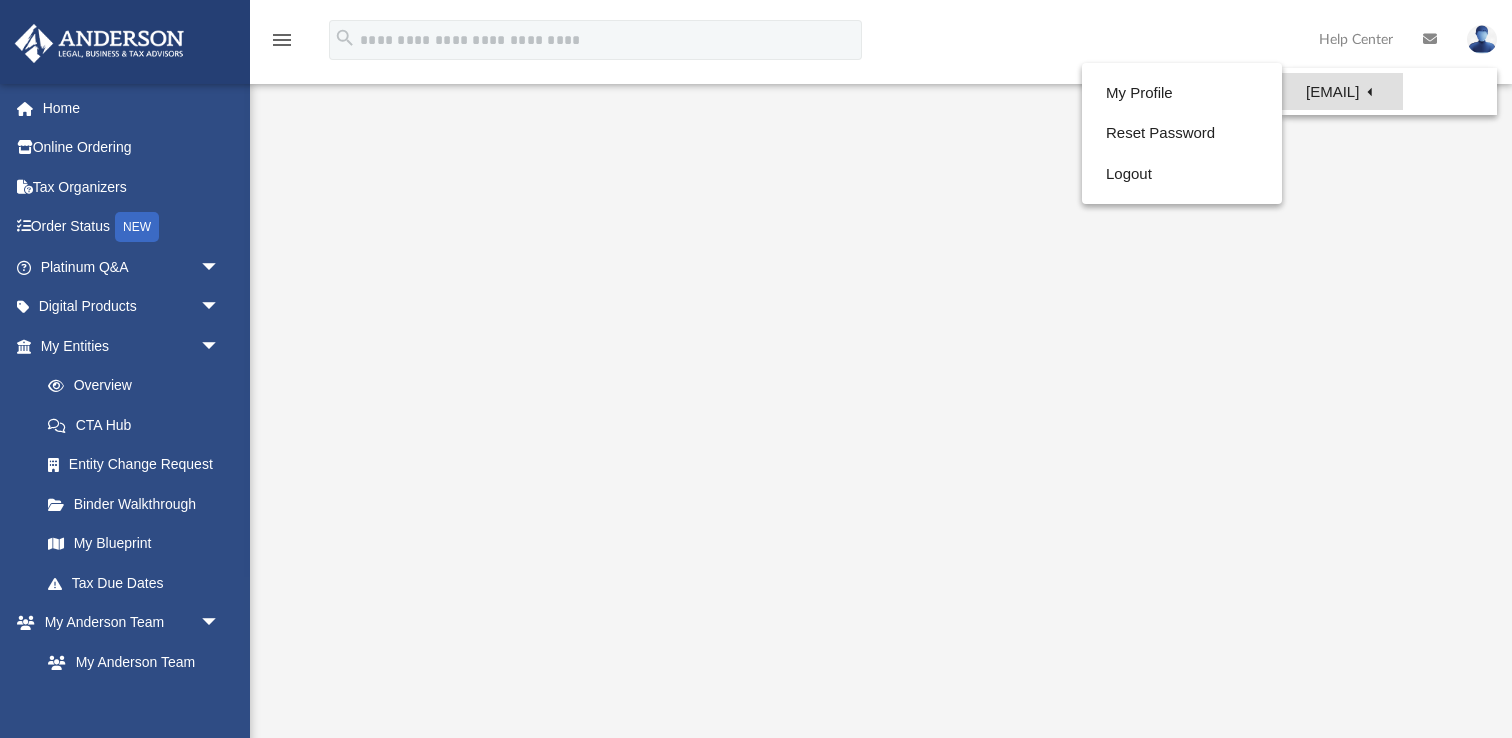 click on "[EMAIL]" at bounding box center [1342, 91] 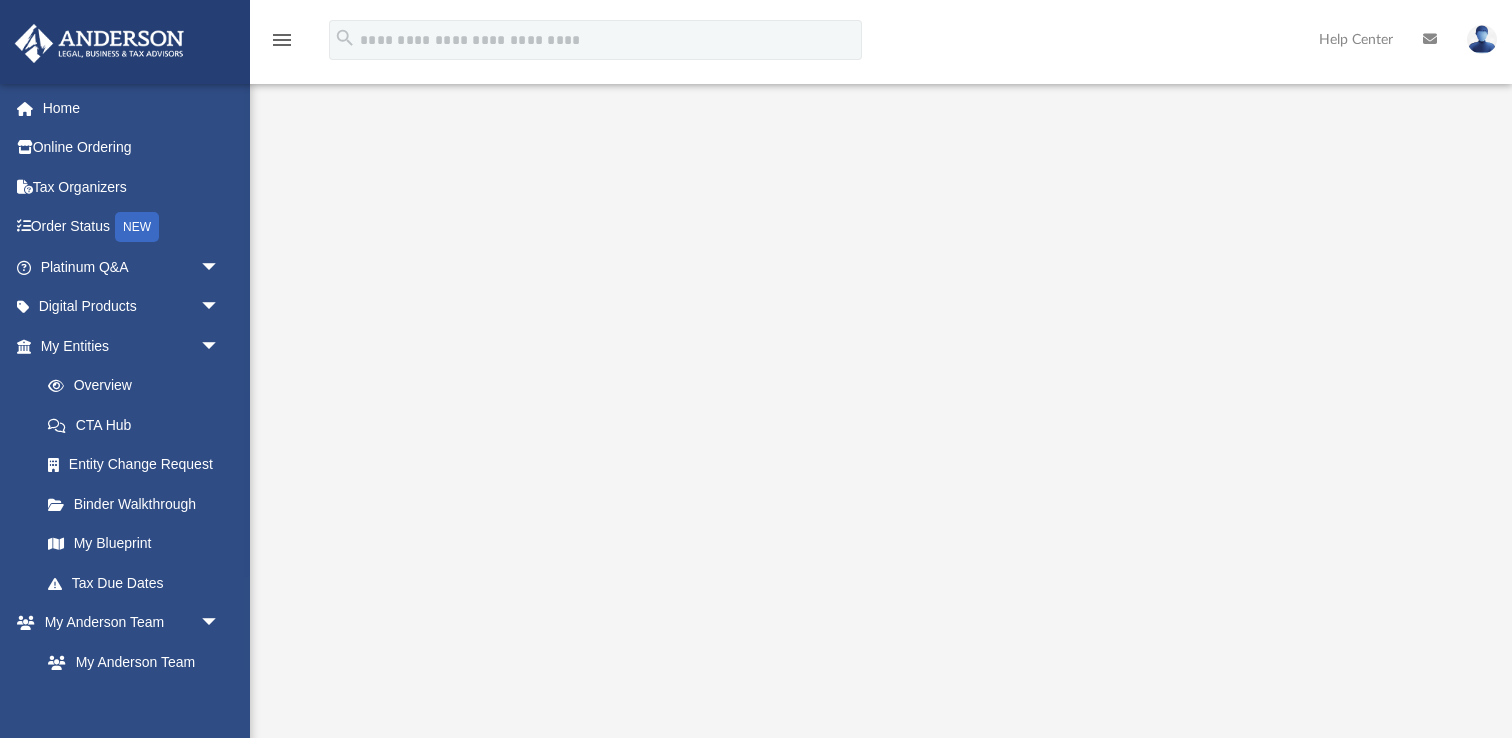 click at bounding box center [1482, 39] 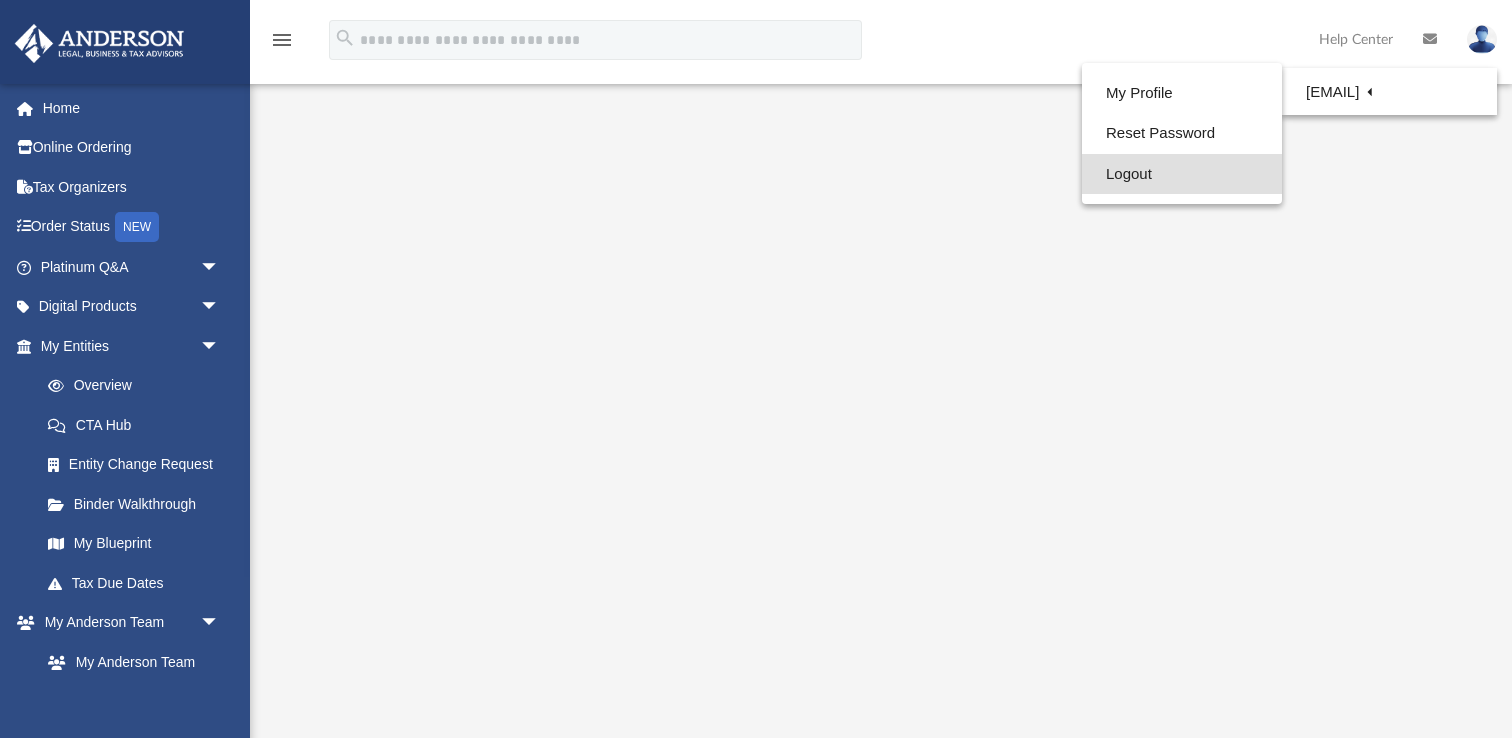 click on "Logout" at bounding box center (1182, 174) 